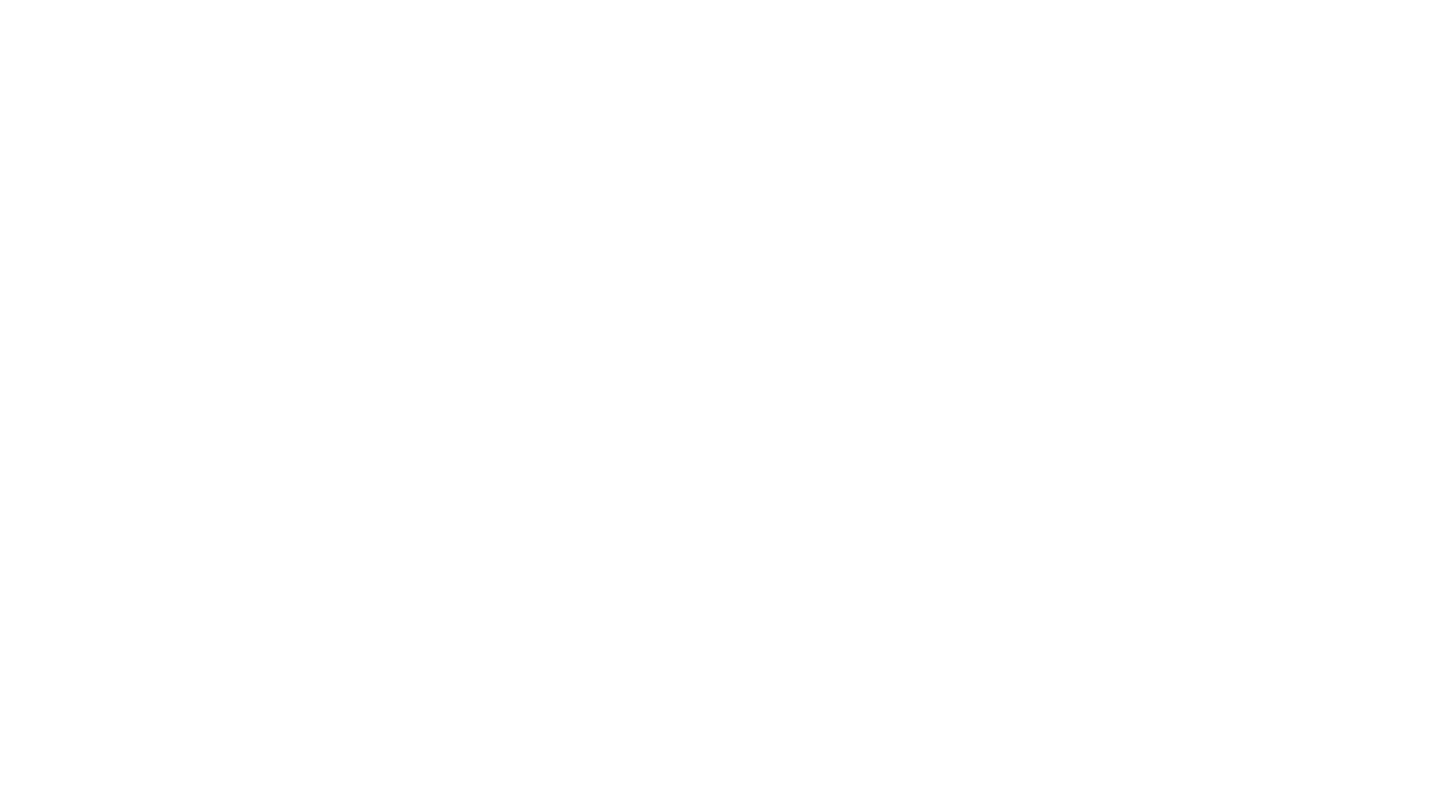 scroll, scrollTop: 0, scrollLeft: 0, axis: both 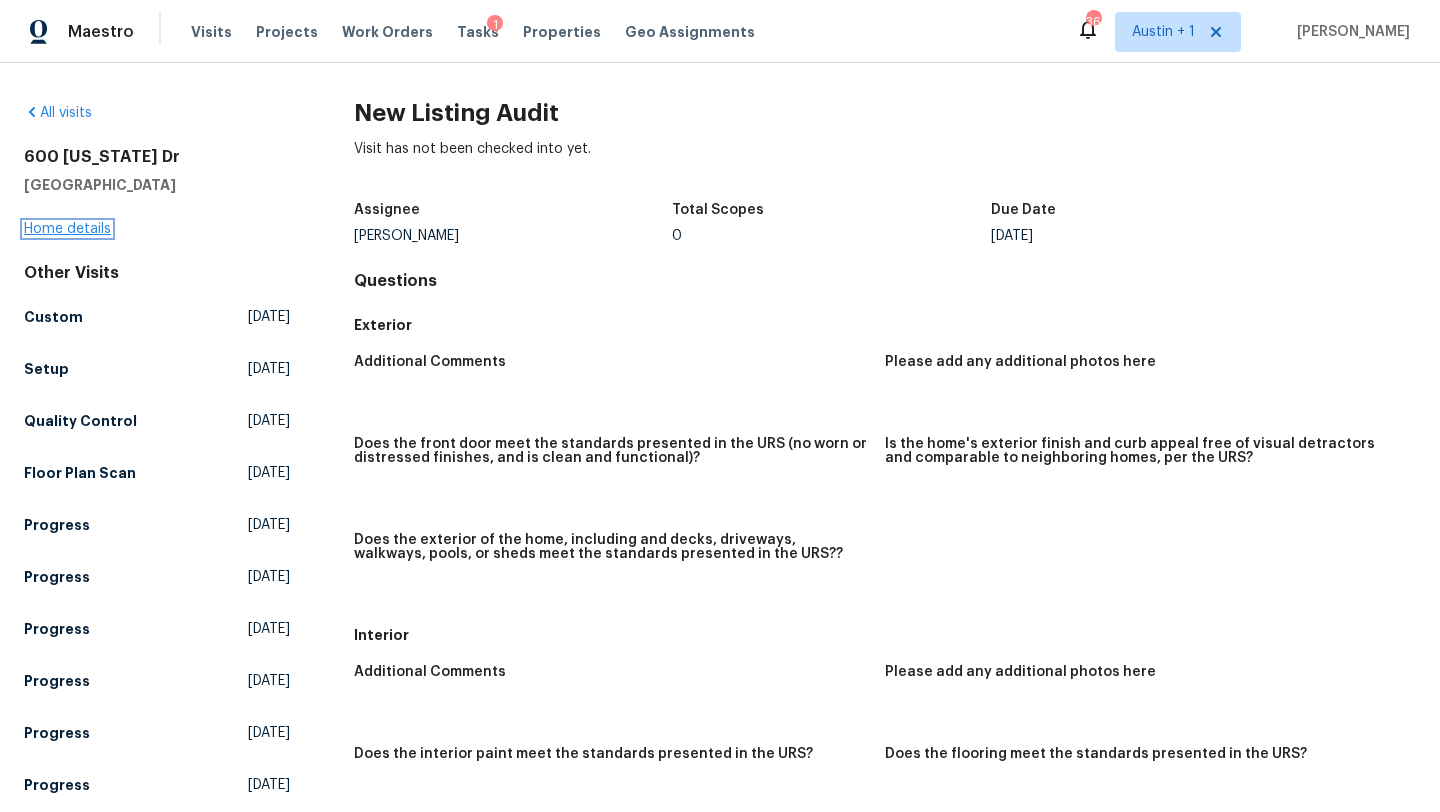 click on "Home details" at bounding box center (67, 229) 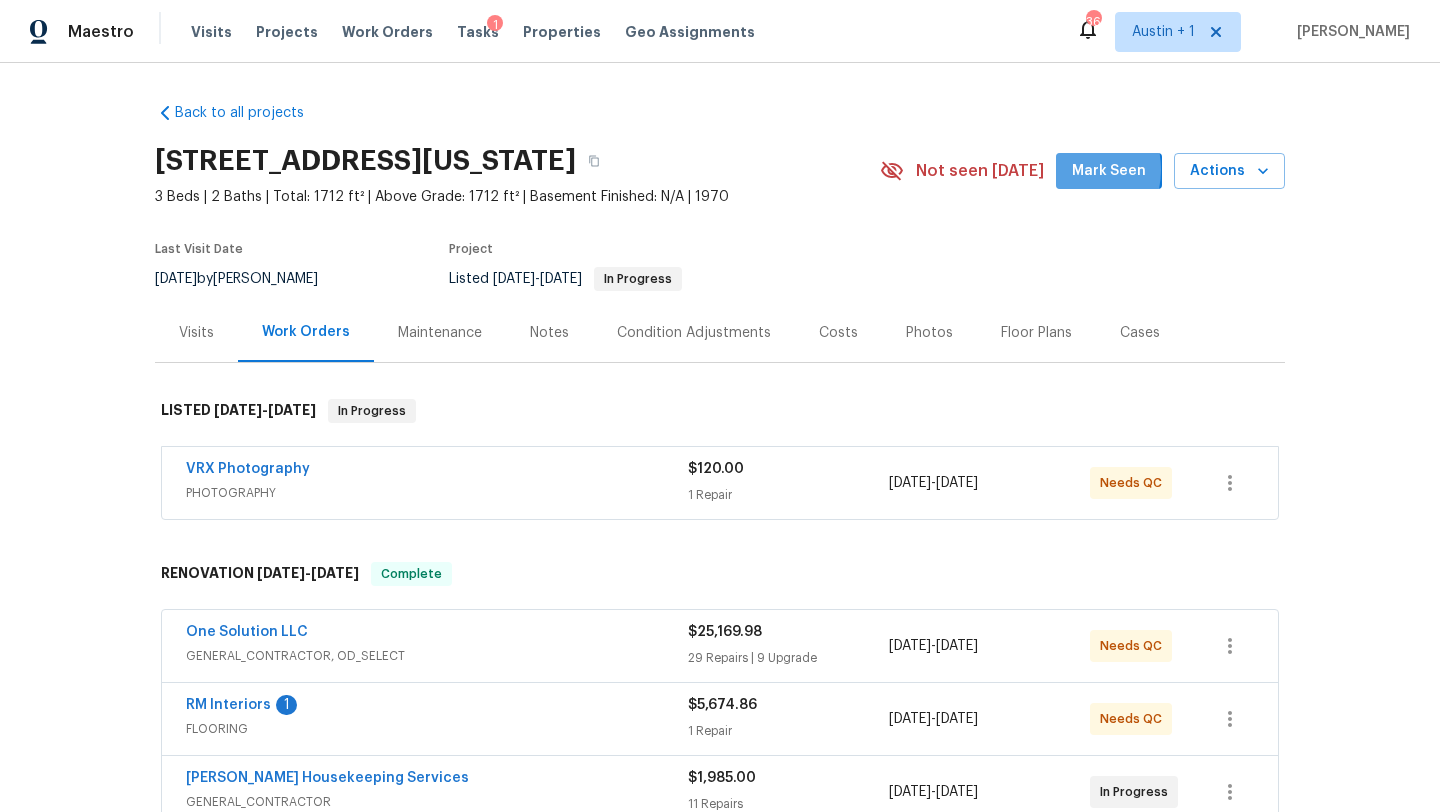 click on "Mark Seen" at bounding box center (1109, 171) 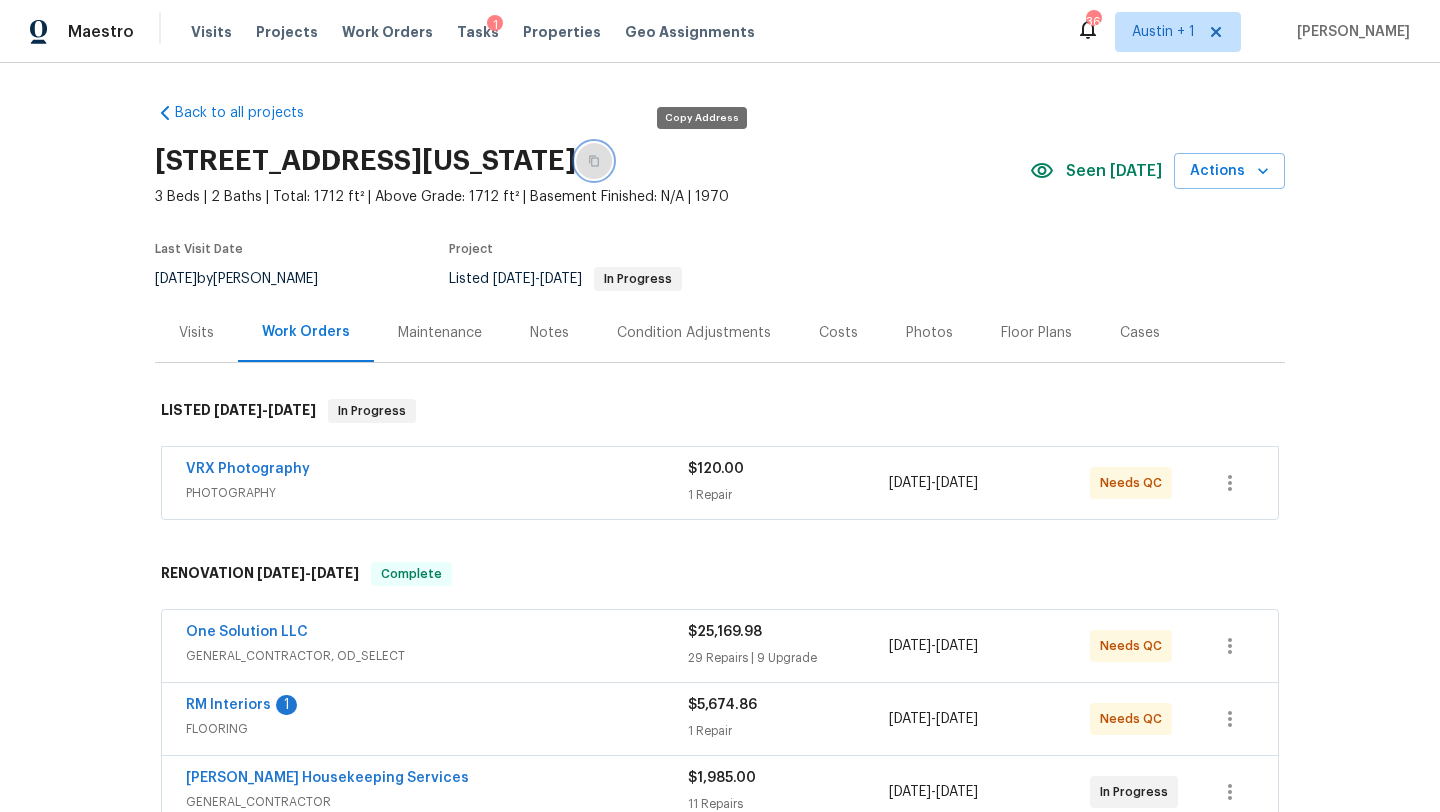 click at bounding box center (594, 161) 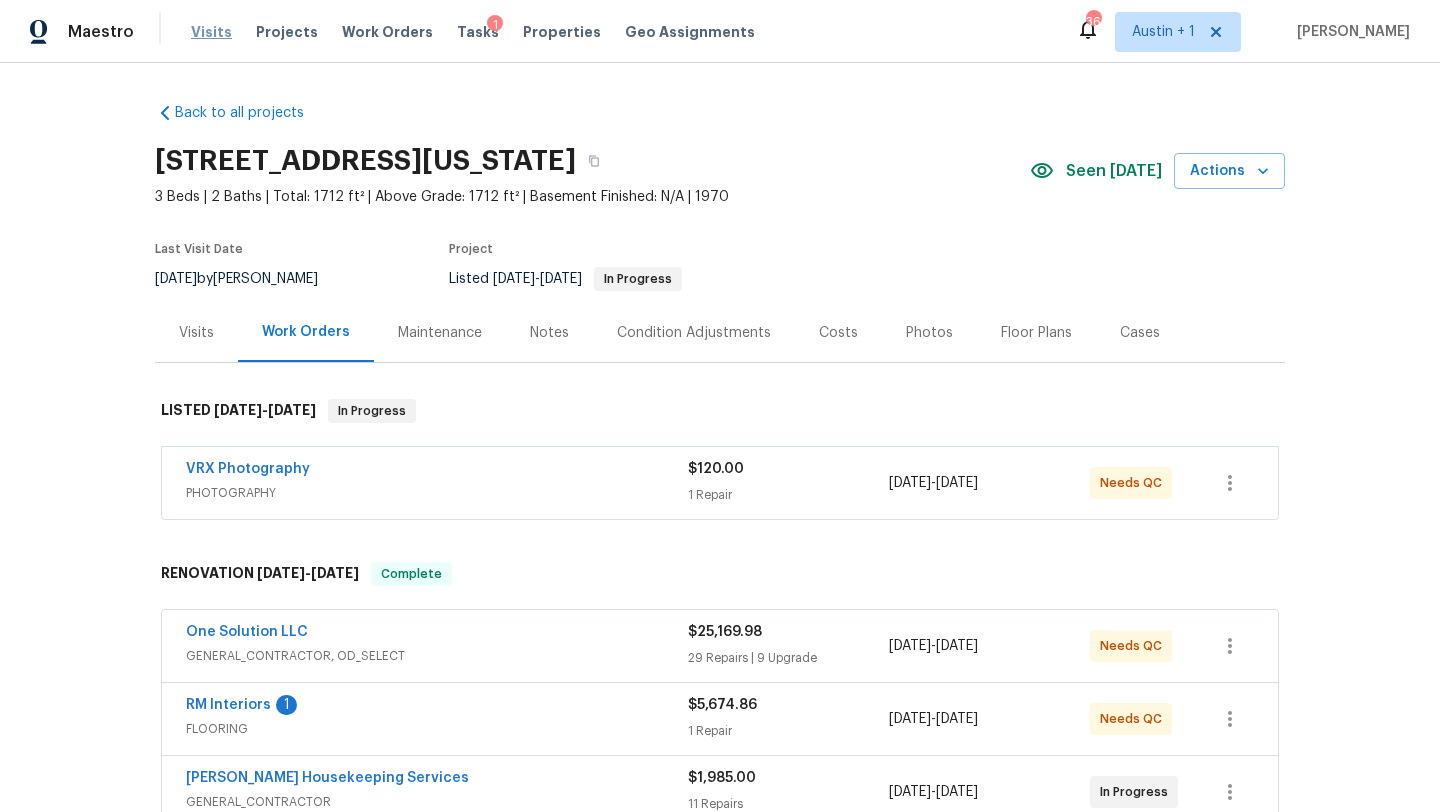 click on "Visits" at bounding box center (211, 32) 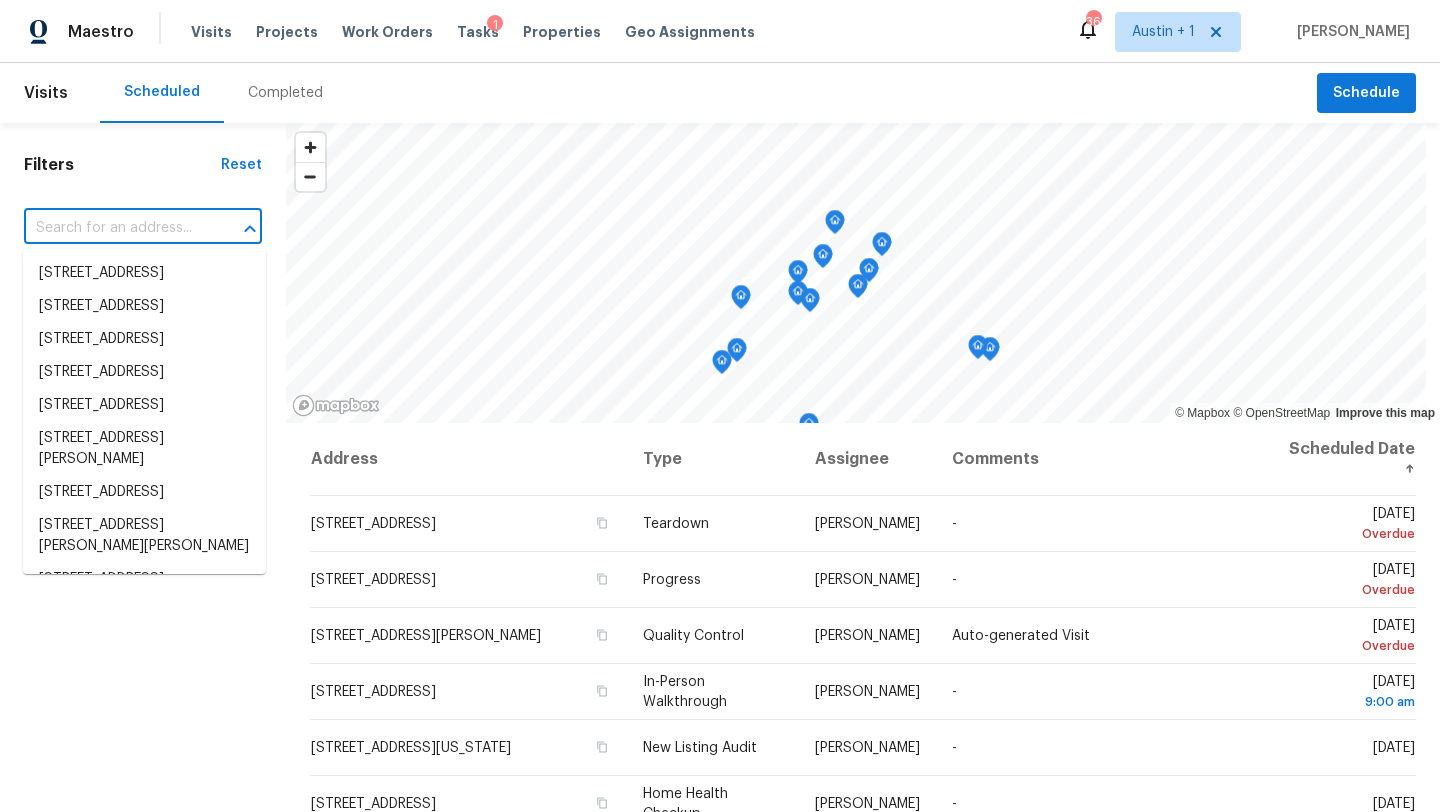 click at bounding box center (115, 228) 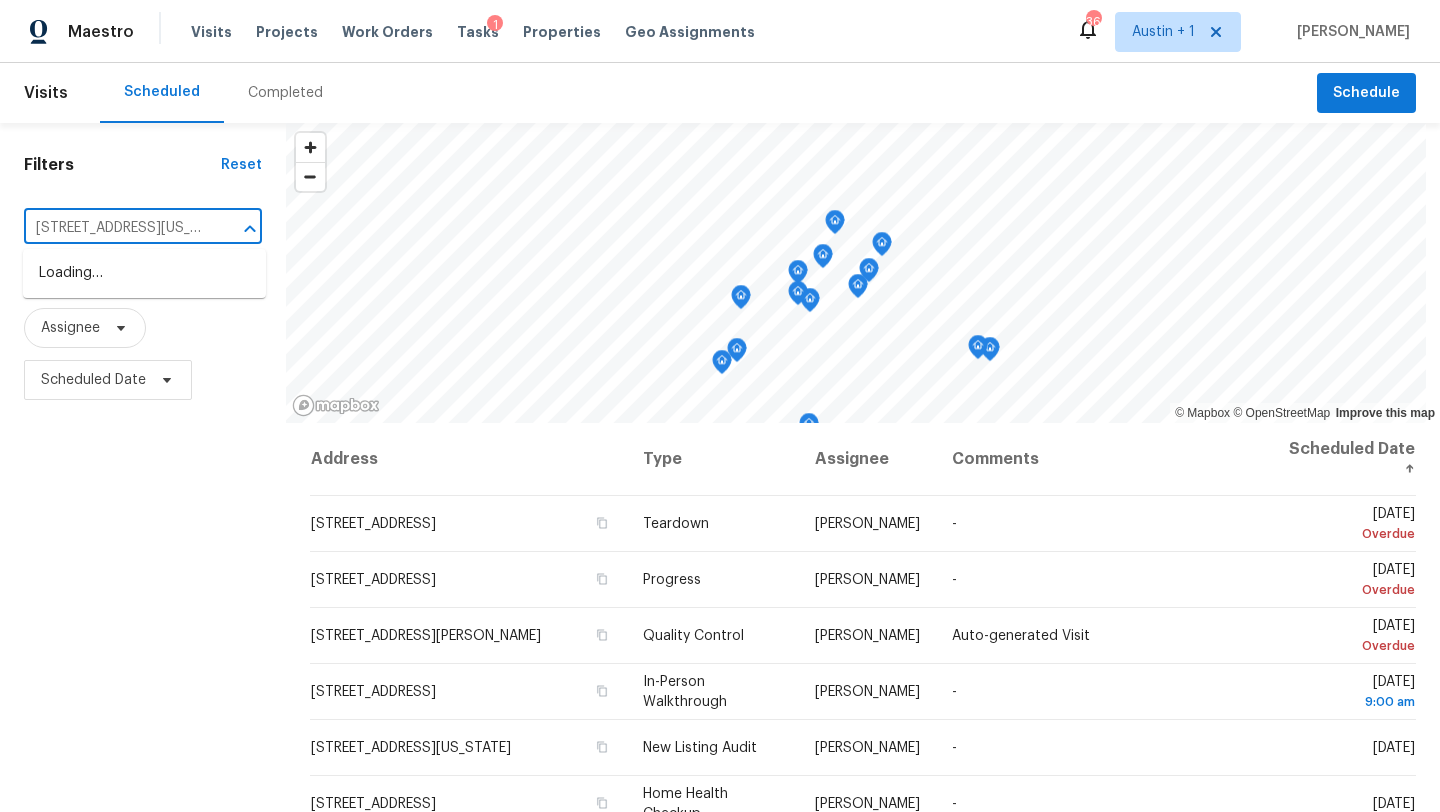 scroll, scrollTop: 0, scrollLeft: 79, axis: horizontal 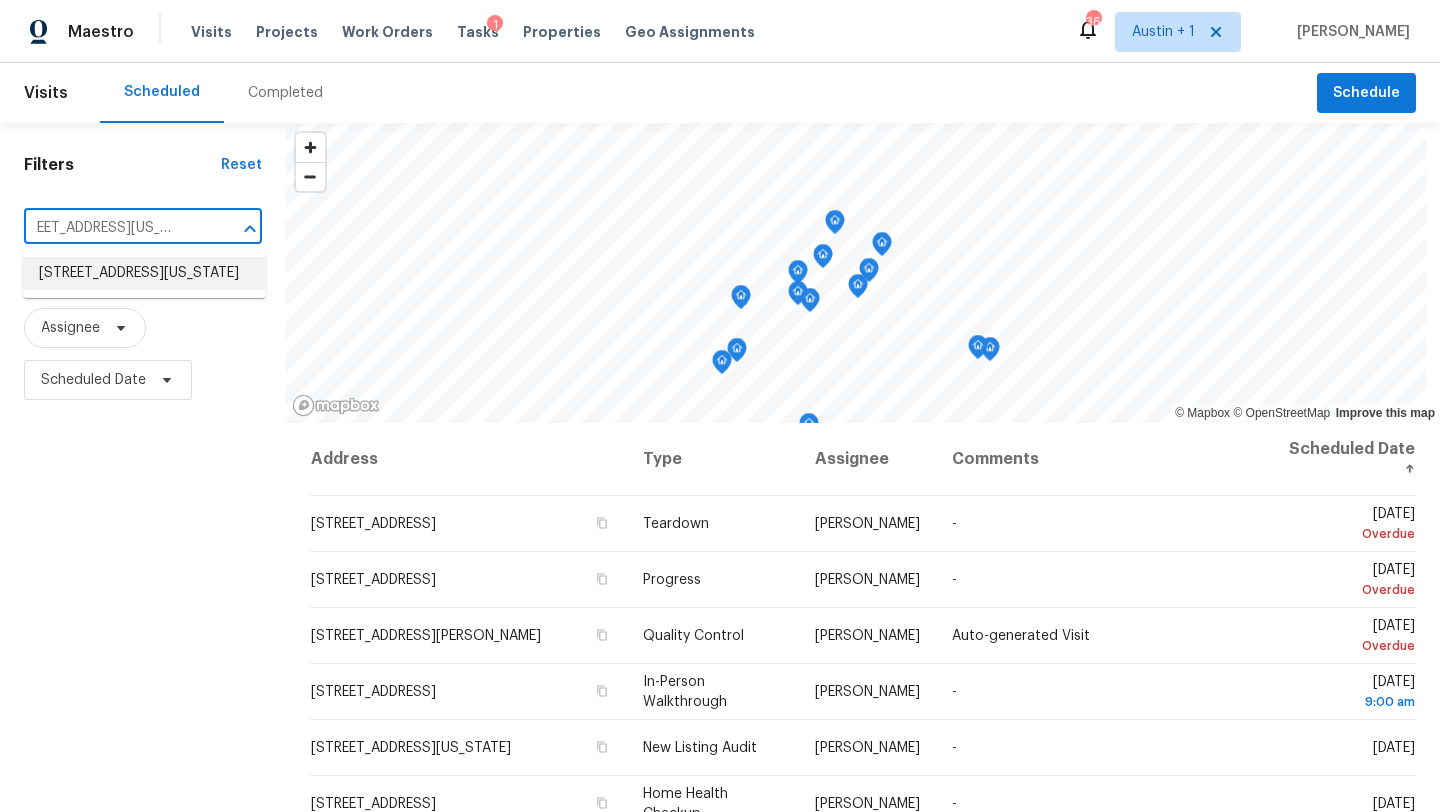 click on "[STREET_ADDRESS][US_STATE]" at bounding box center [144, 273] 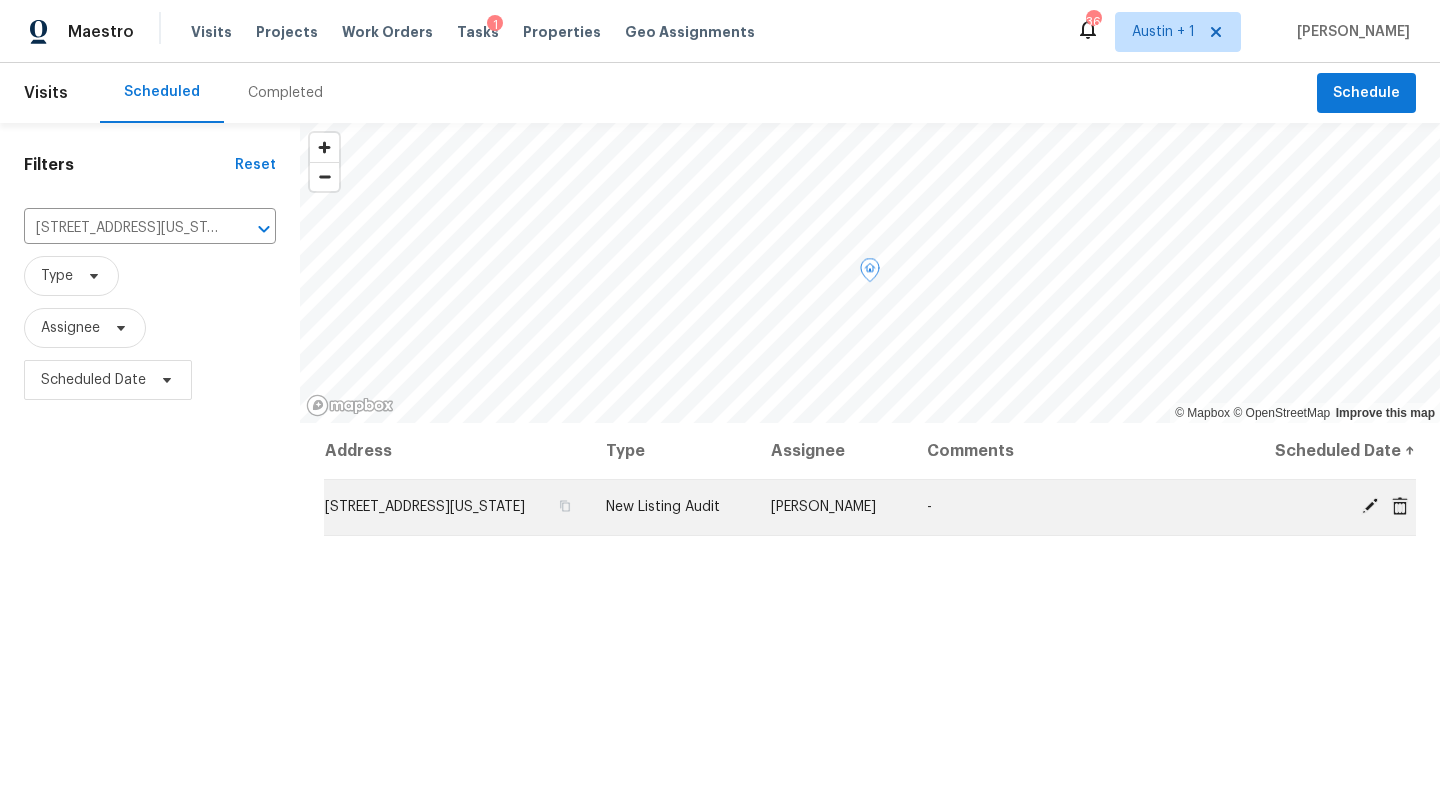 click 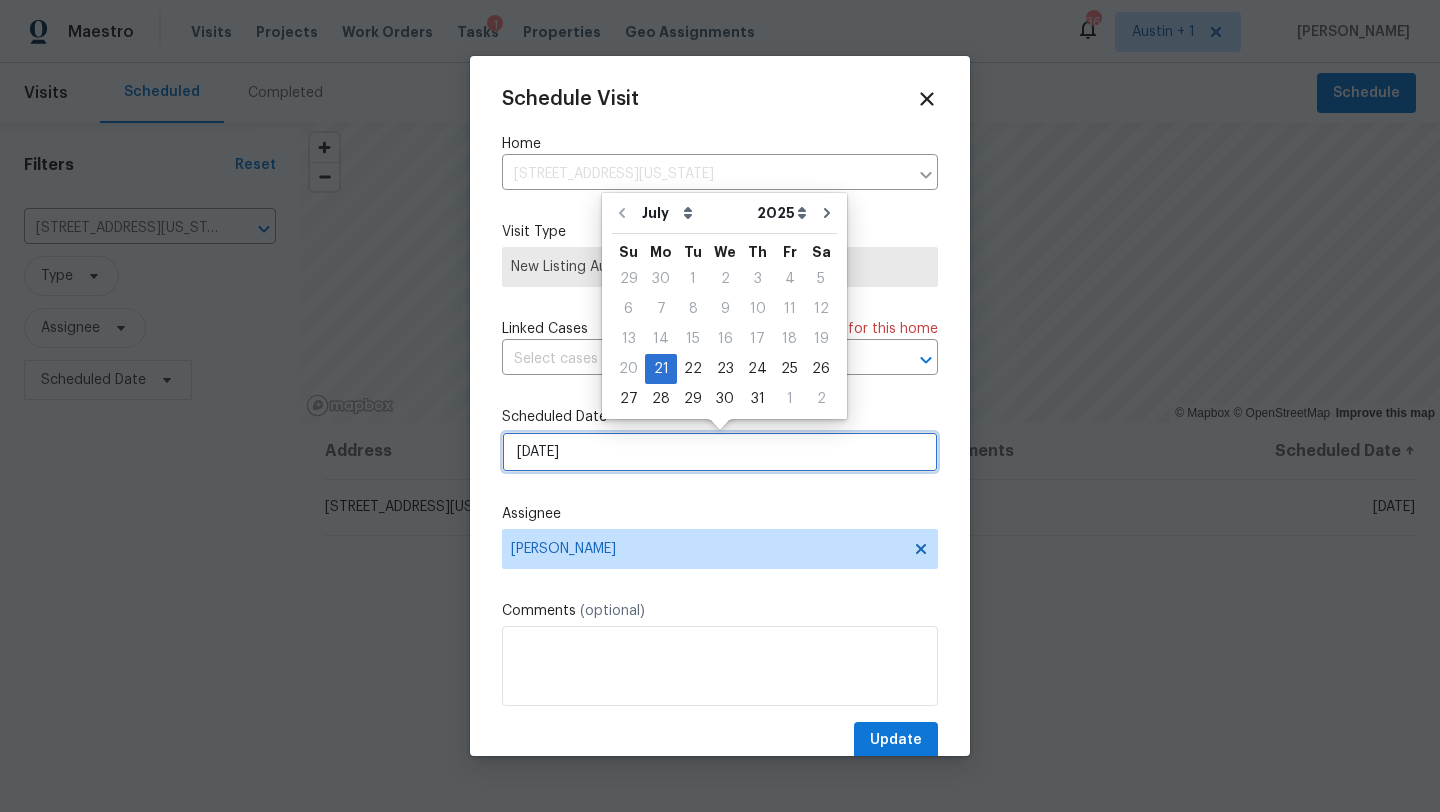 click on "[DATE]" at bounding box center [720, 452] 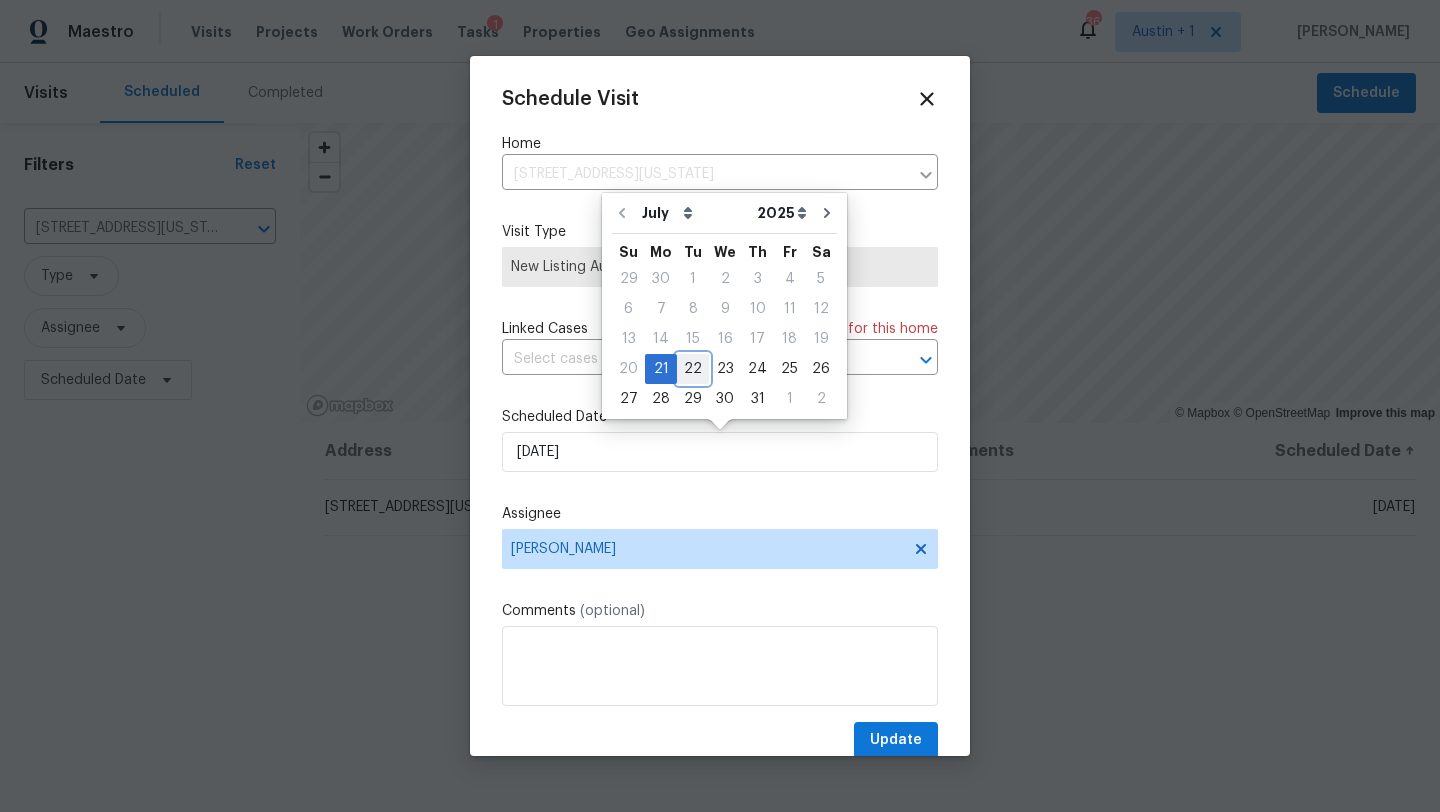 click on "22" at bounding box center (693, 369) 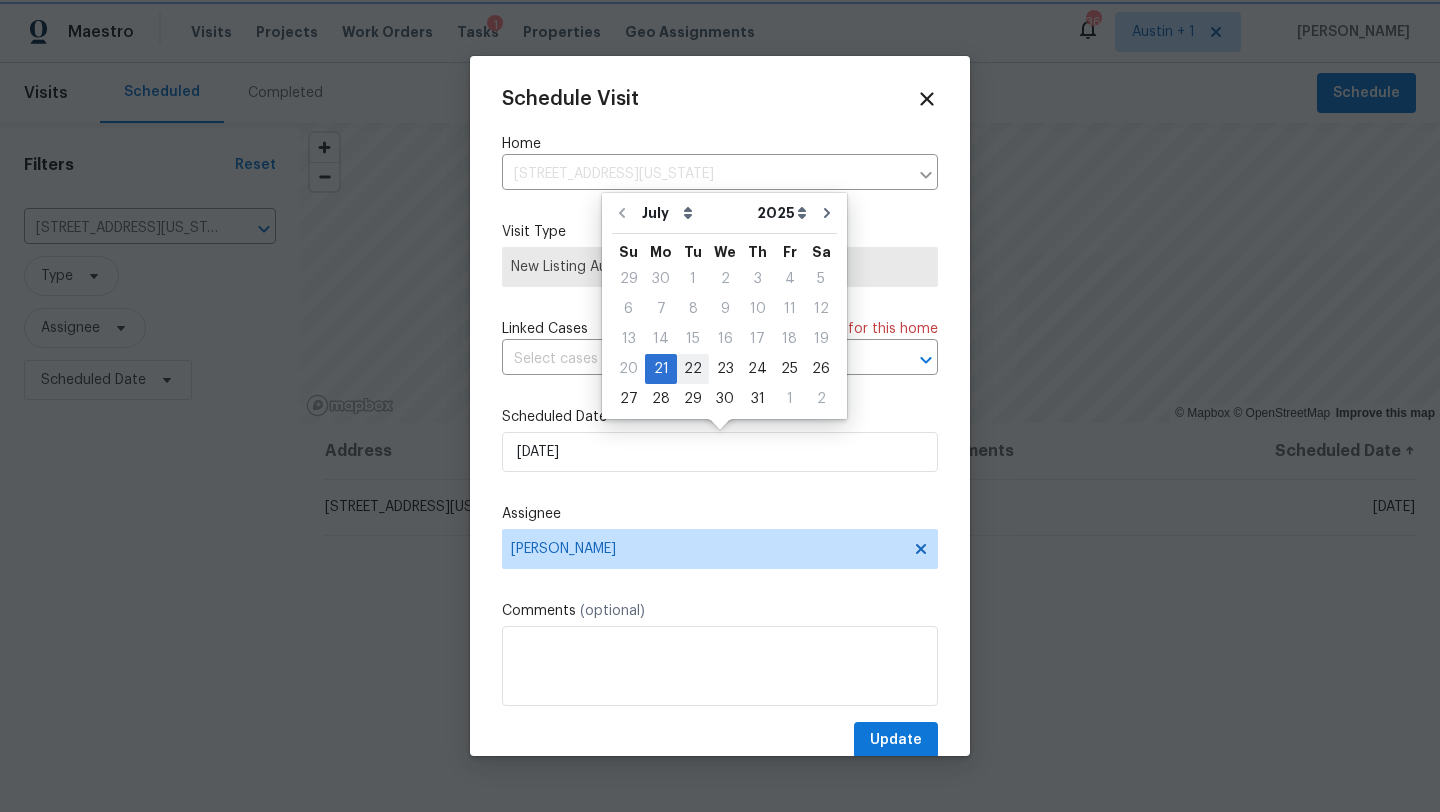 type on "[DATE]" 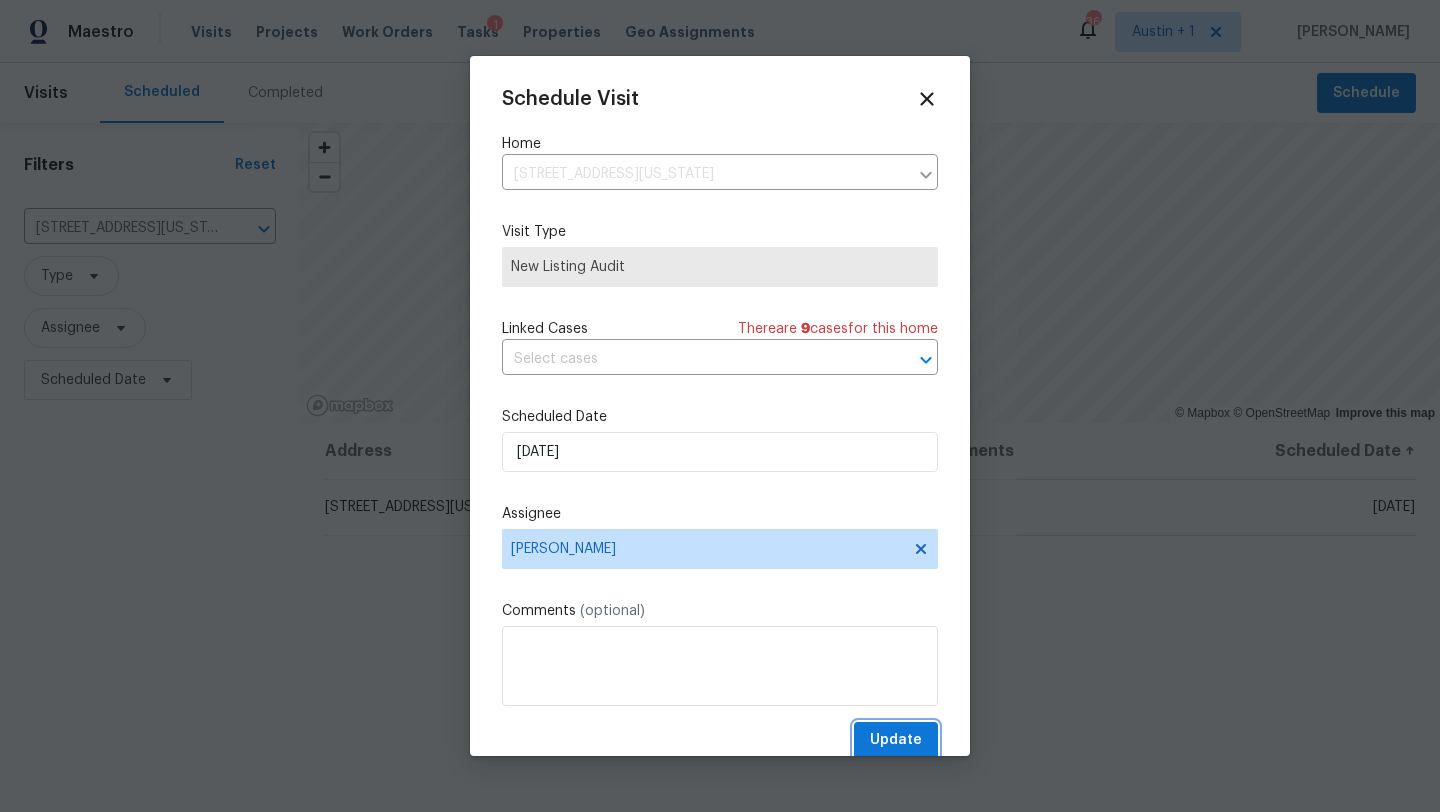click on "Update" at bounding box center (896, 740) 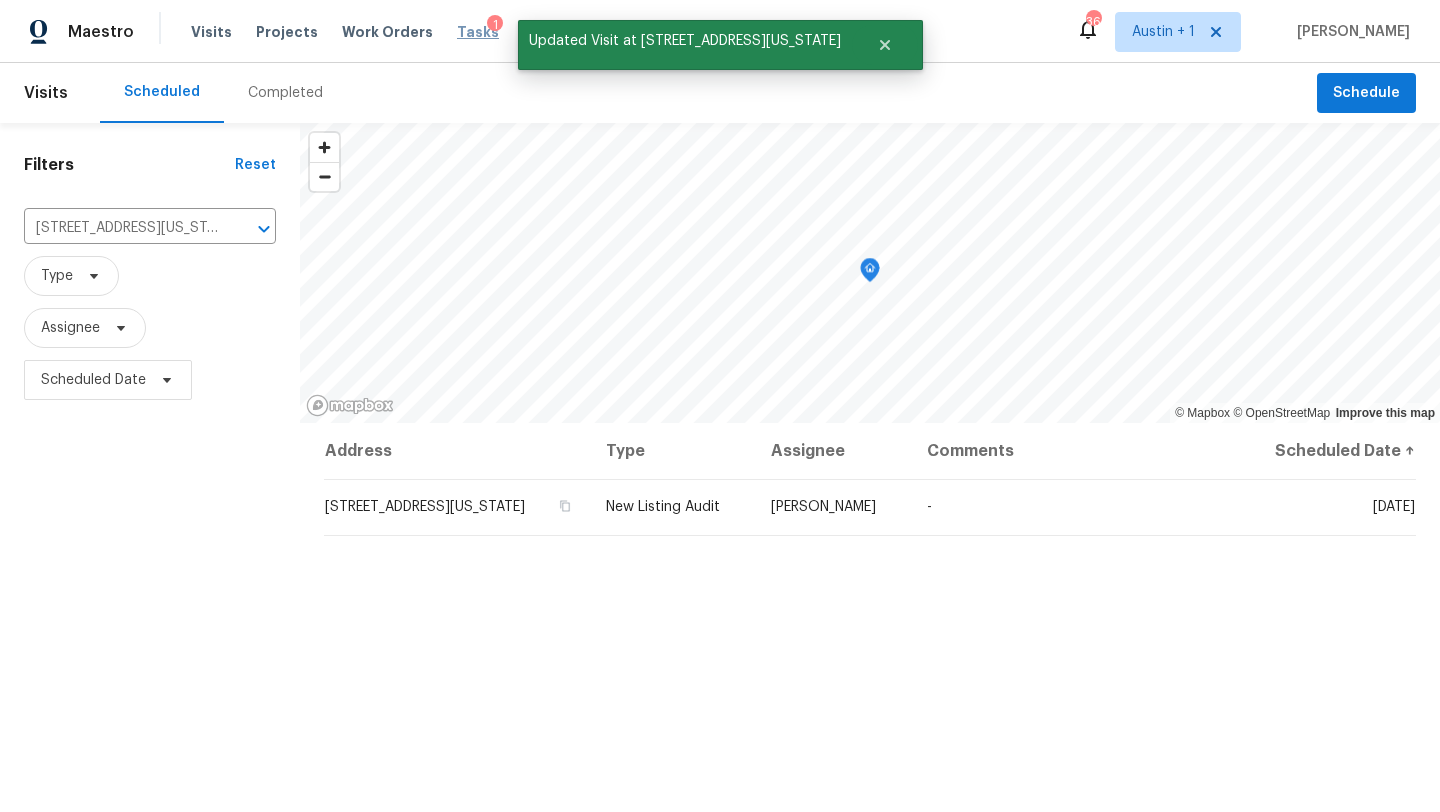 click on "Tasks" at bounding box center (478, 32) 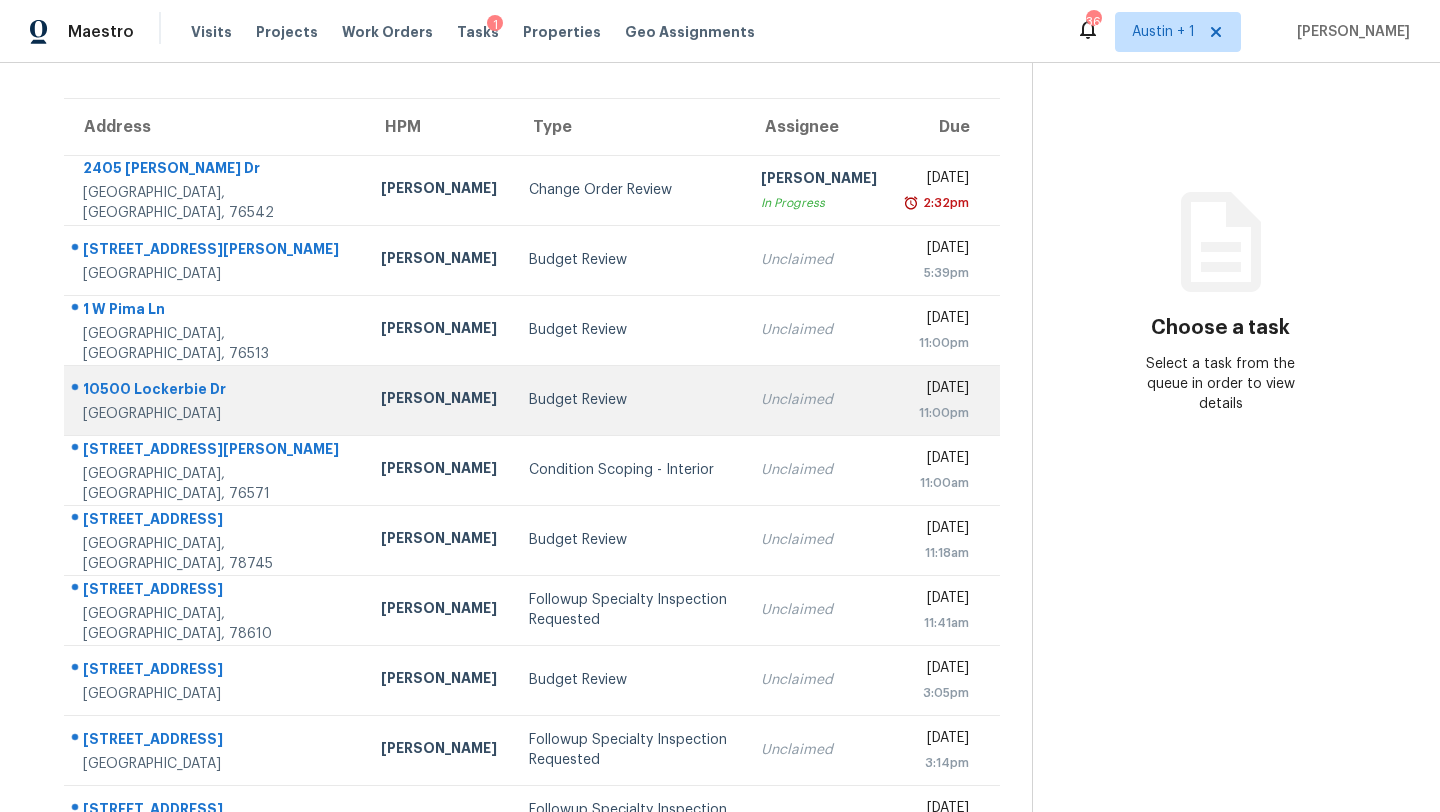 scroll, scrollTop: 229, scrollLeft: 0, axis: vertical 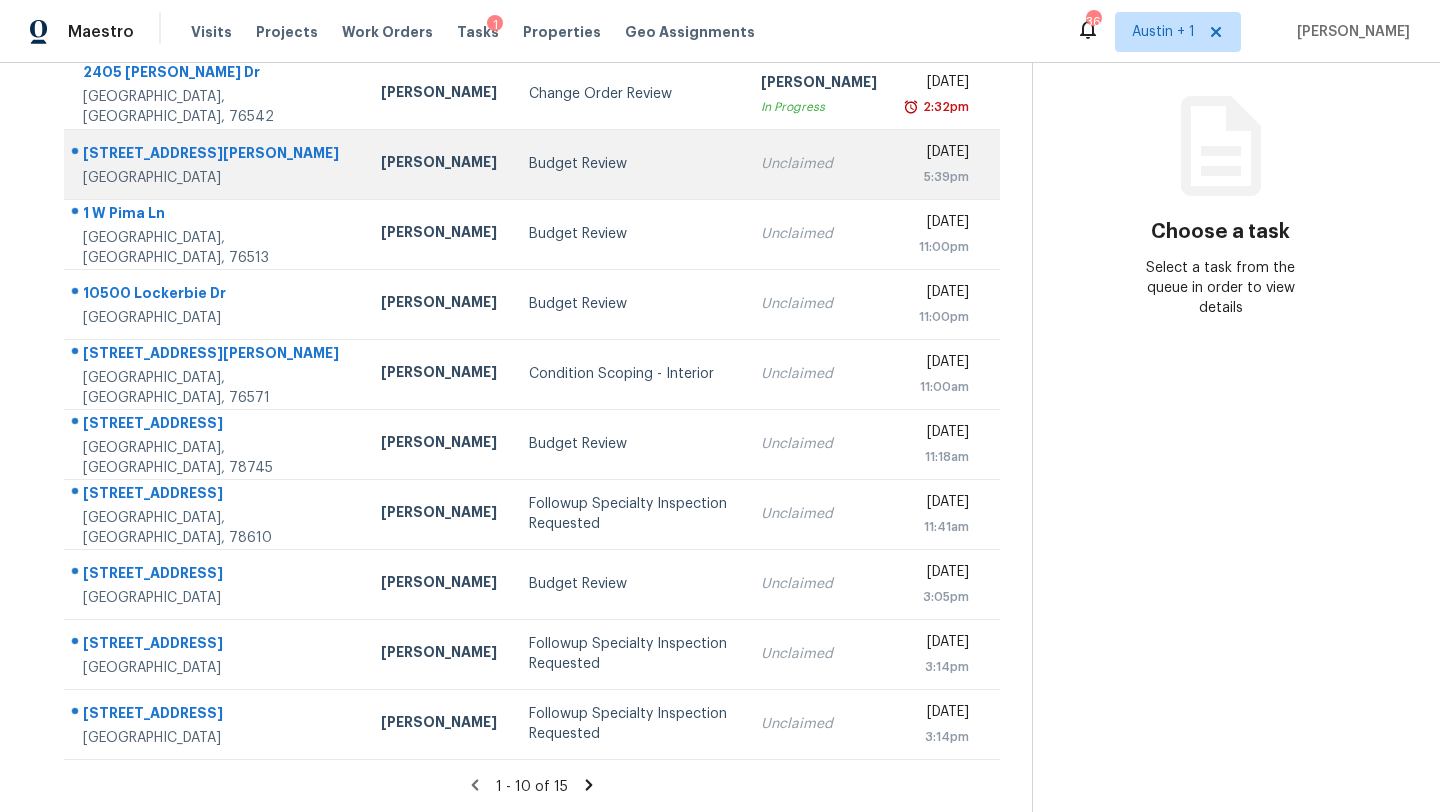 click on "Budget Review" at bounding box center (629, 164) 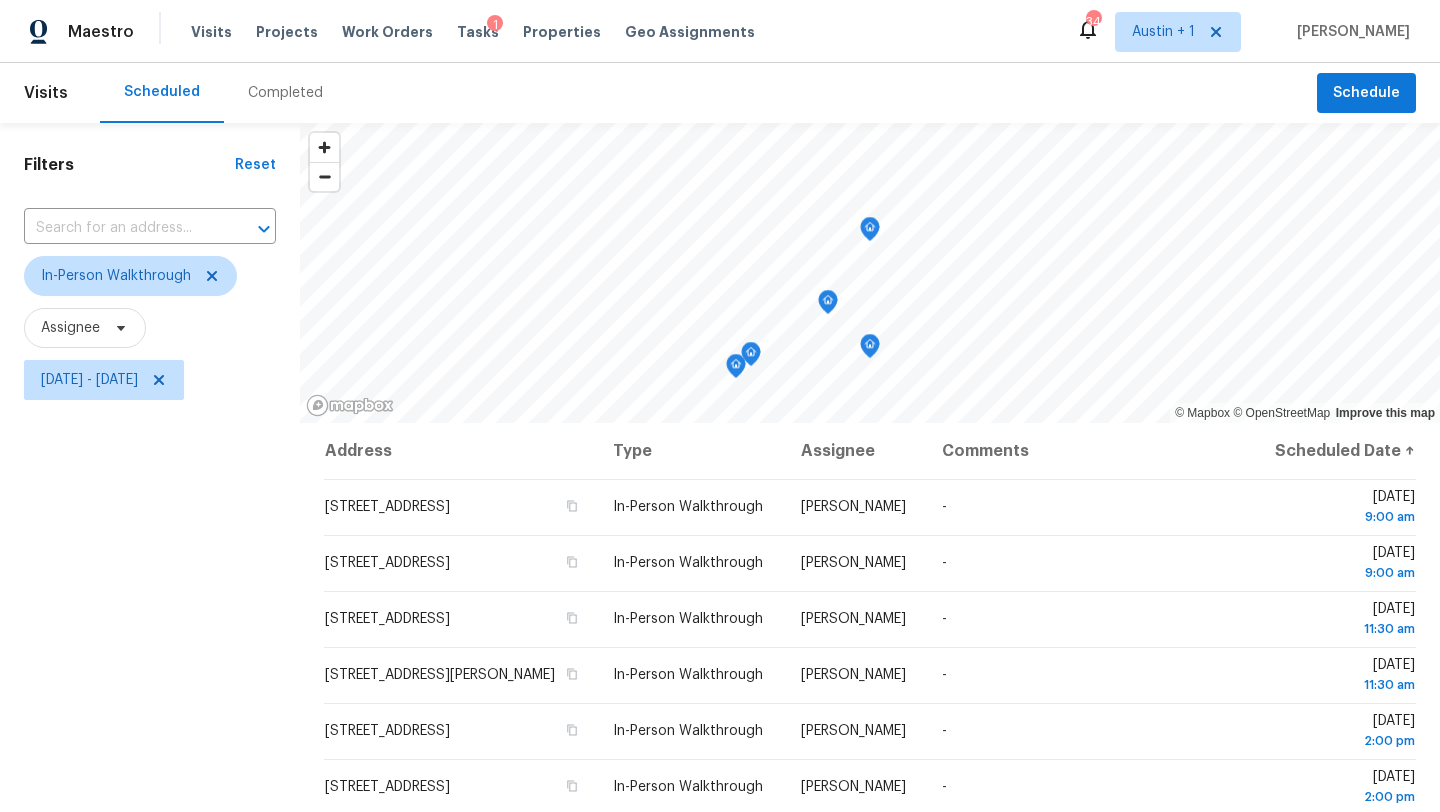 scroll, scrollTop: 0, scrollLeft: 0, axis: both 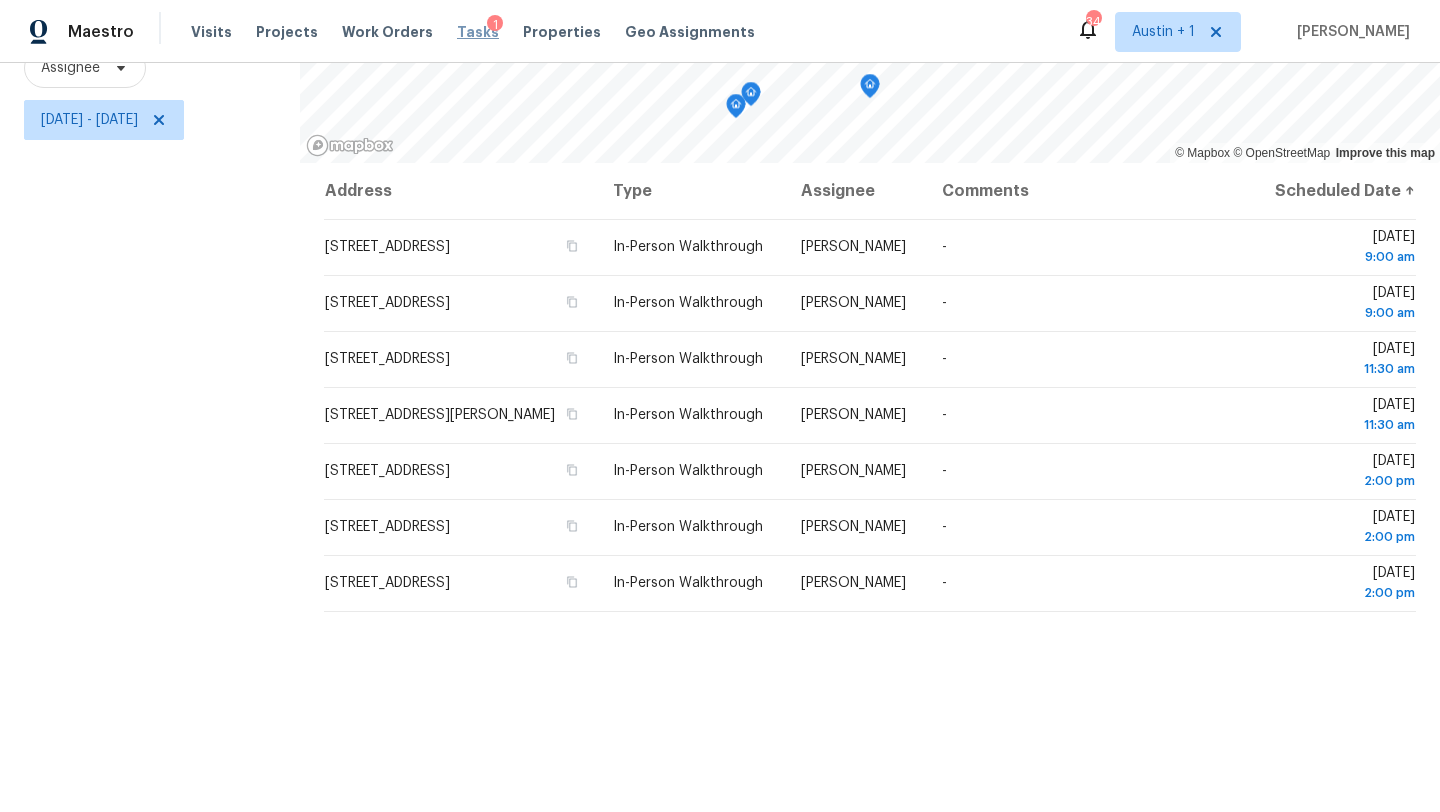 click on "Tasks" at bounding box center [478, 32] 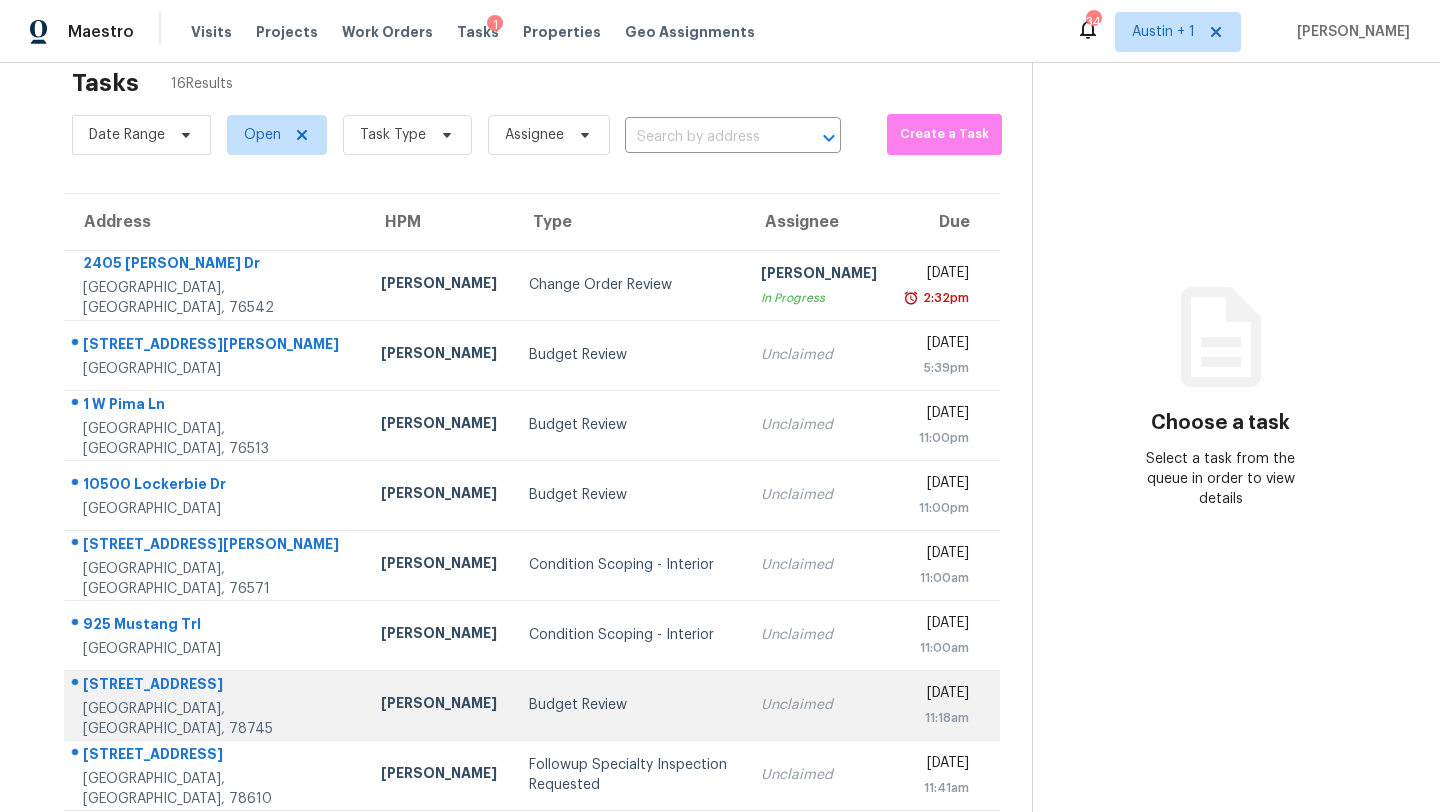 scroll, scrollTop: 0, scrollLeft: 0, axis: both 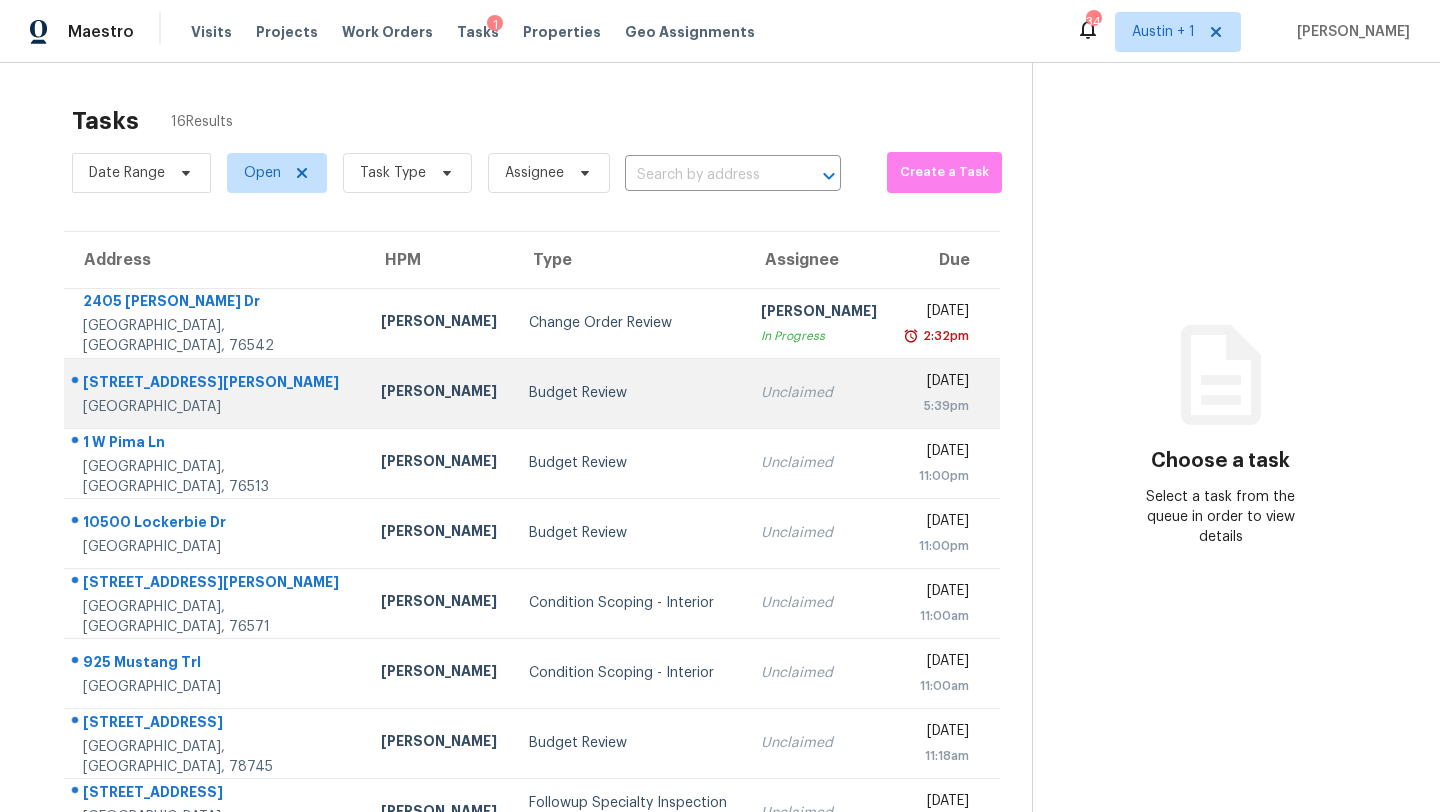 click on "Budget Review" at bounding box center (629, 393) 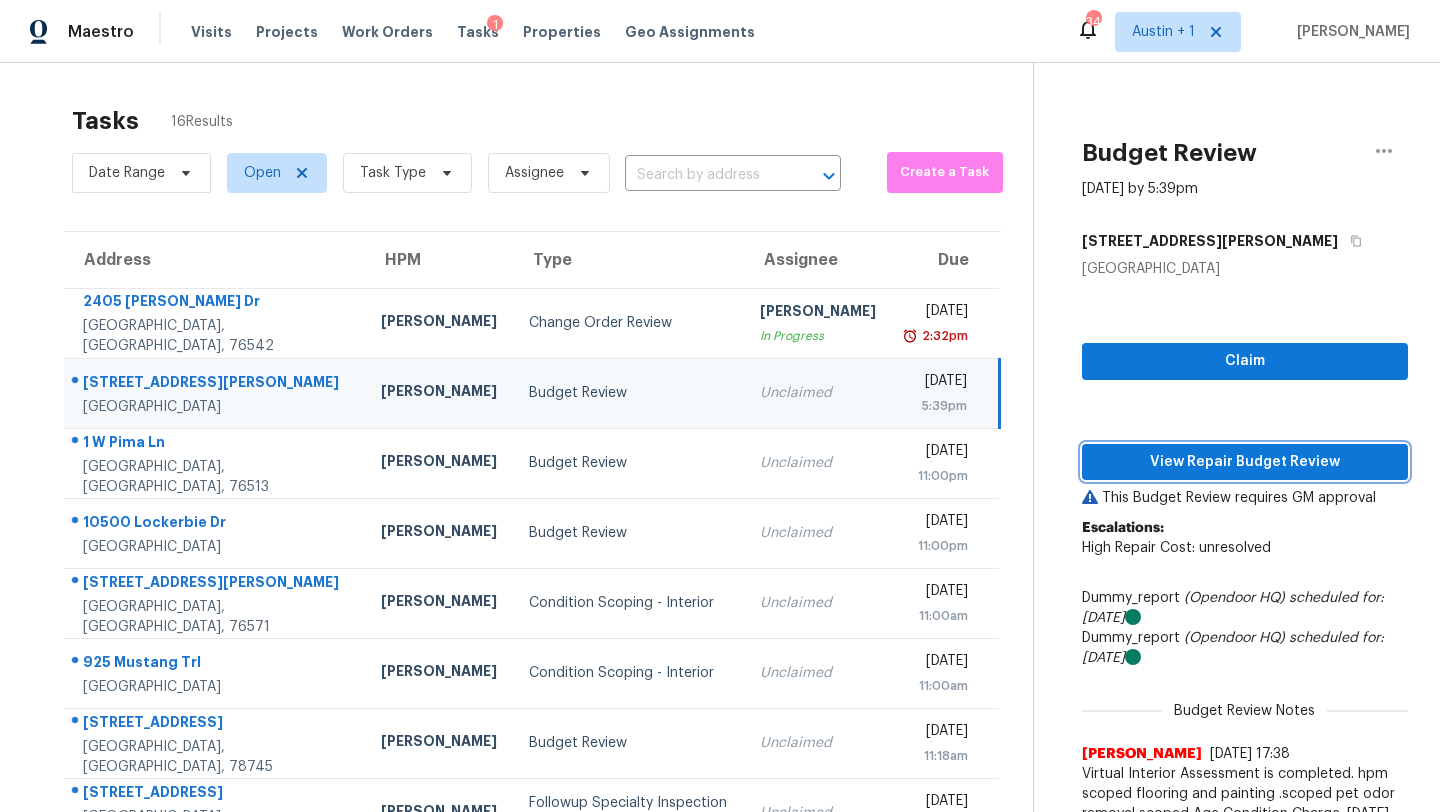 click on "View Repair Budget Review" at bounding box center (1245, 462) 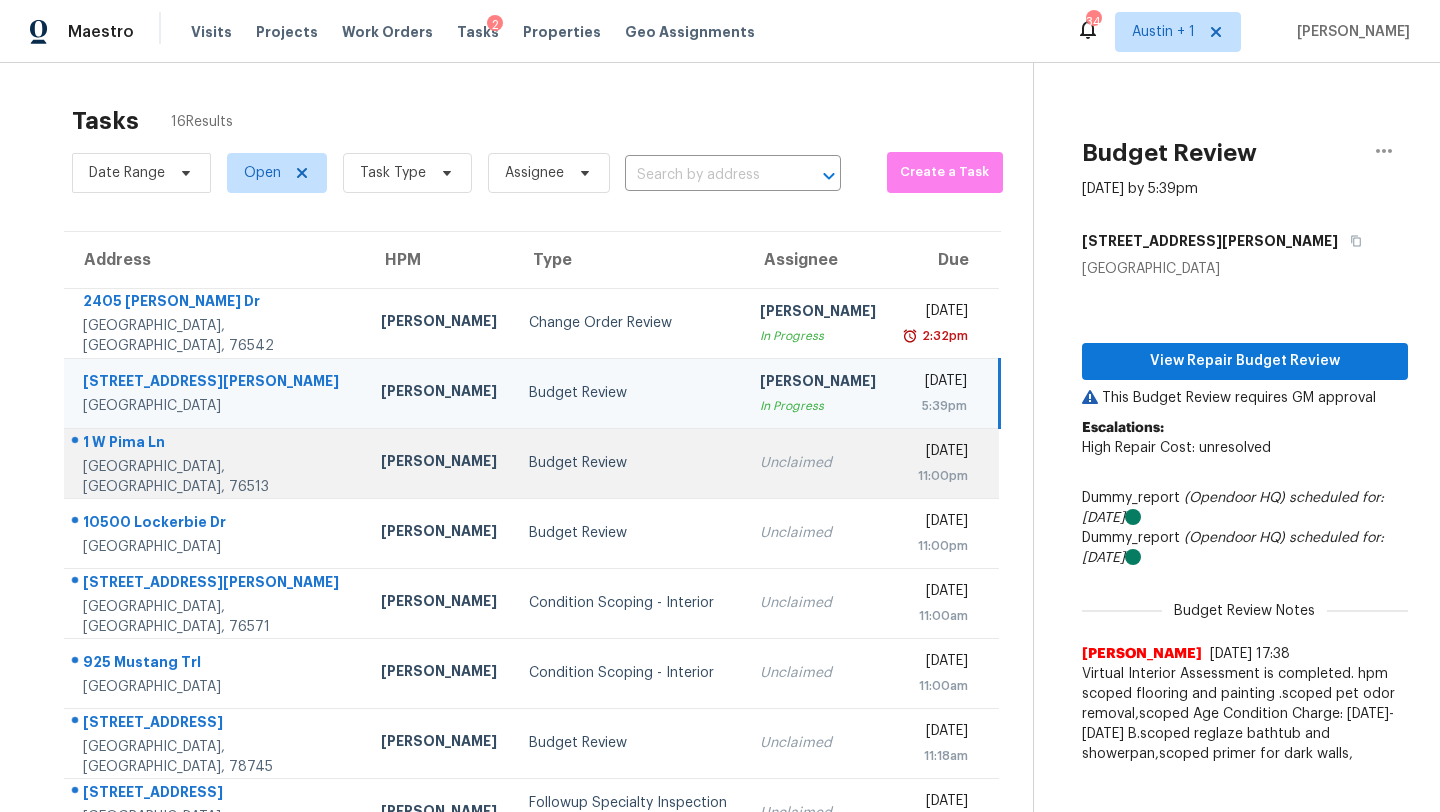 click on "Budget Review" at bounding box center (628, 463) 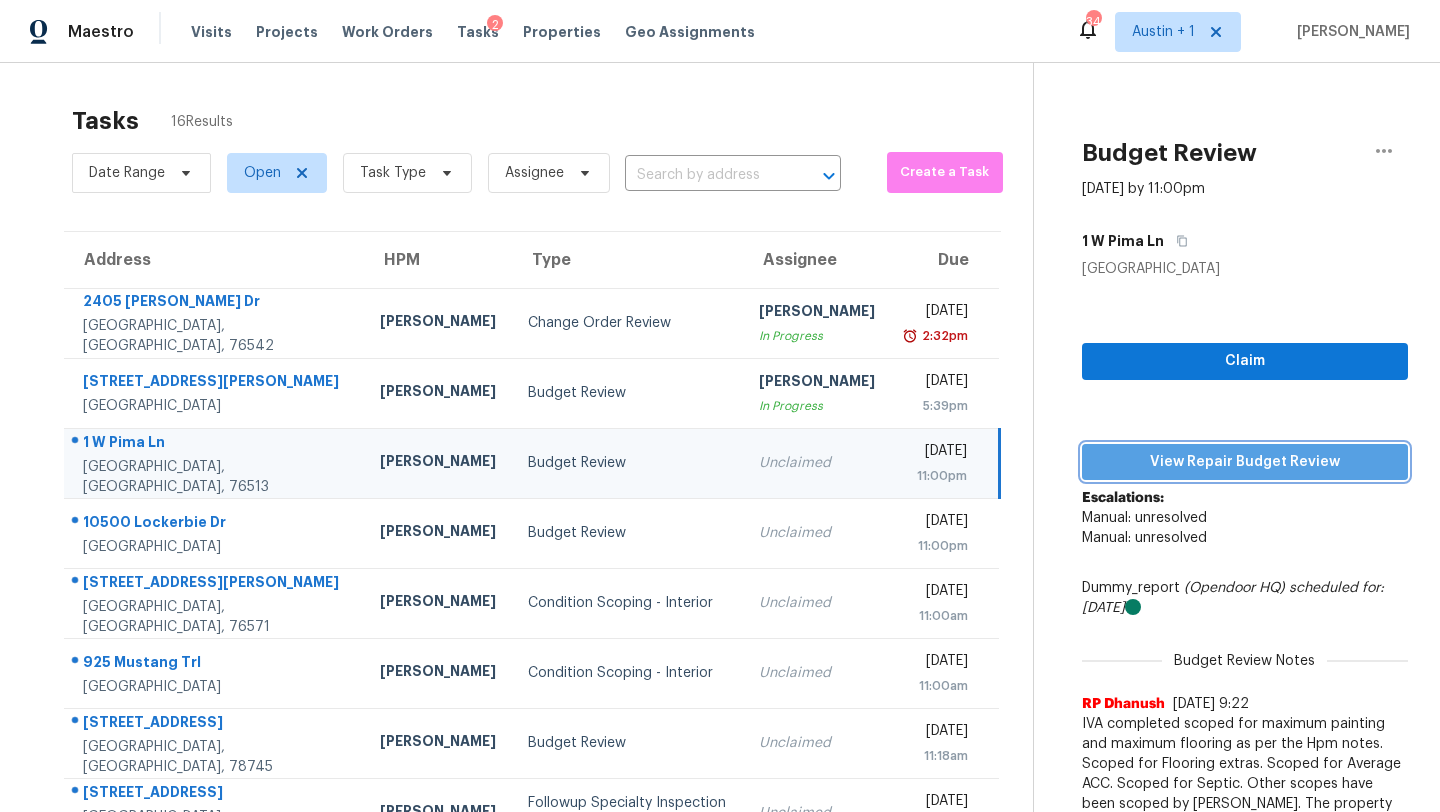 click on "View Repair Budget Review" at bounding box center [1245, 462] 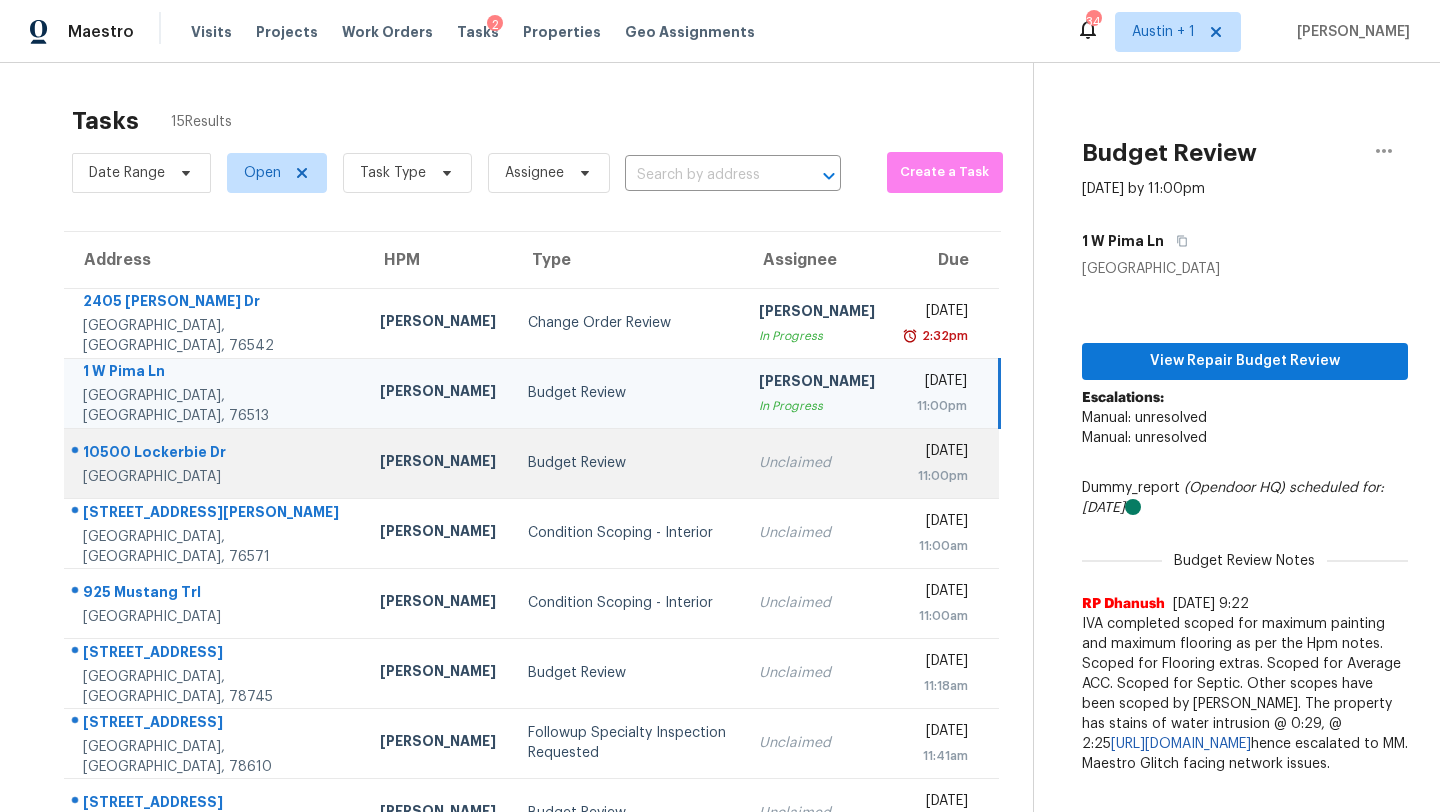click on "Budget Review" at bounding box center (627, 463) 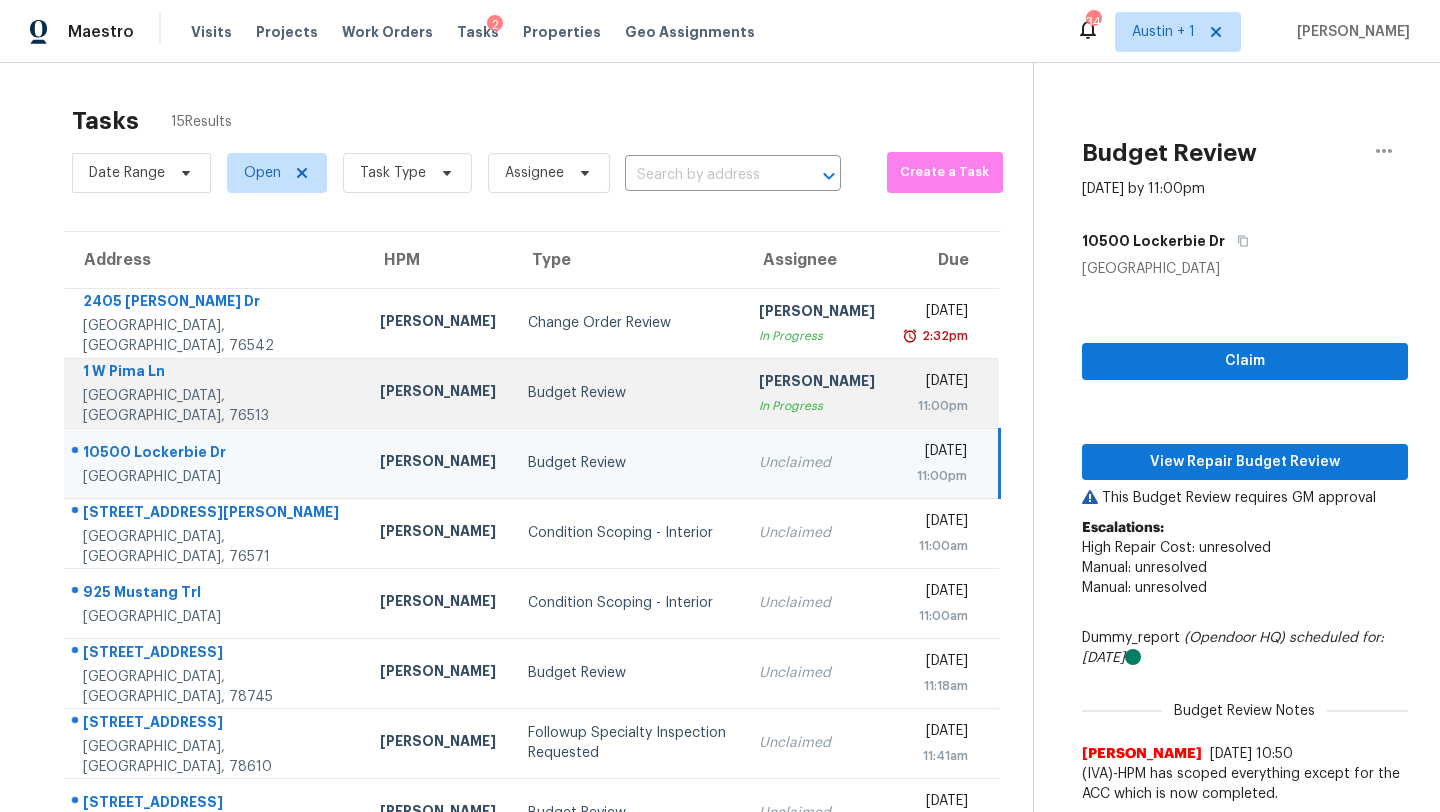 click on "Budget Review" at bounding box center (627, 393) 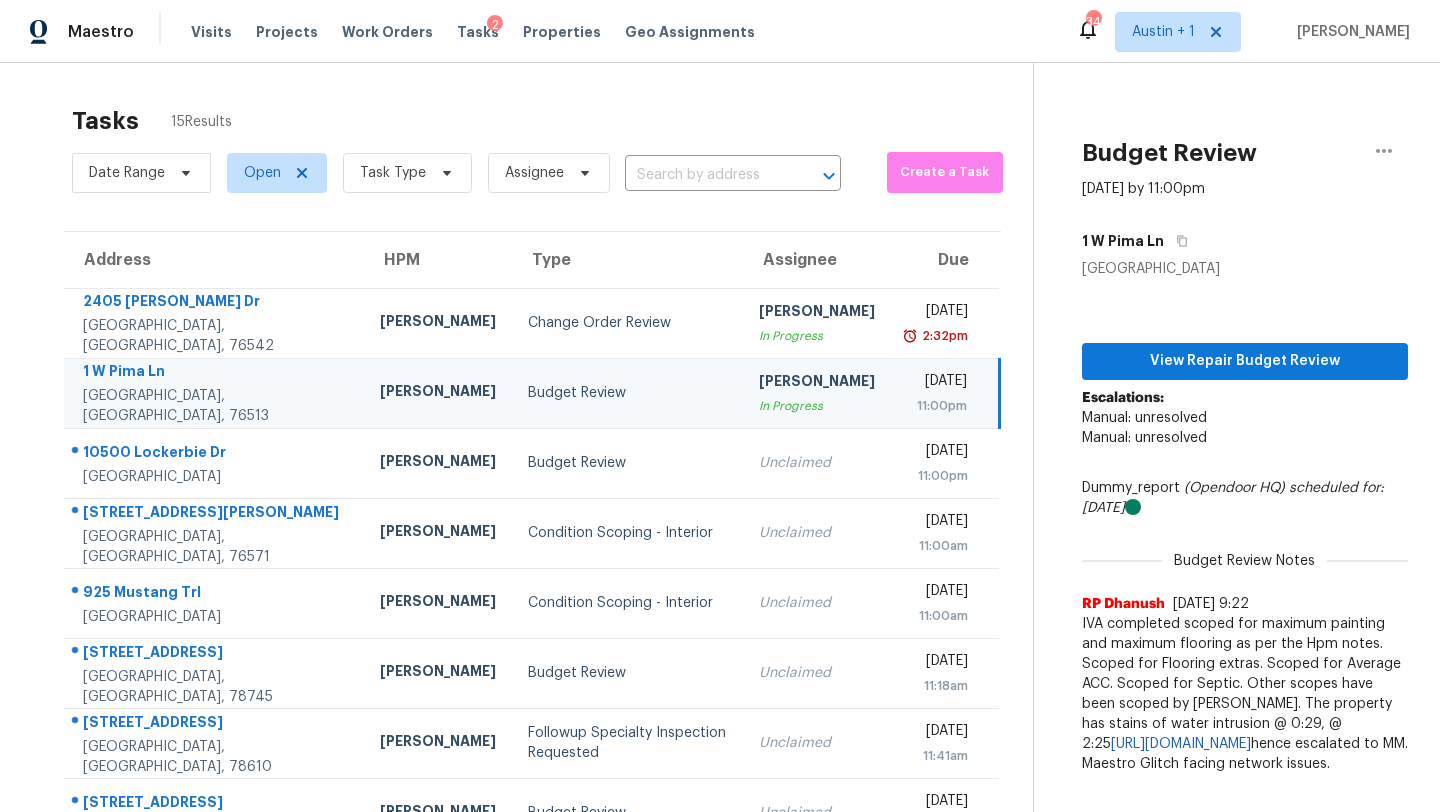 click on "1 W Pima Ln" at bounding box center [215, 373] 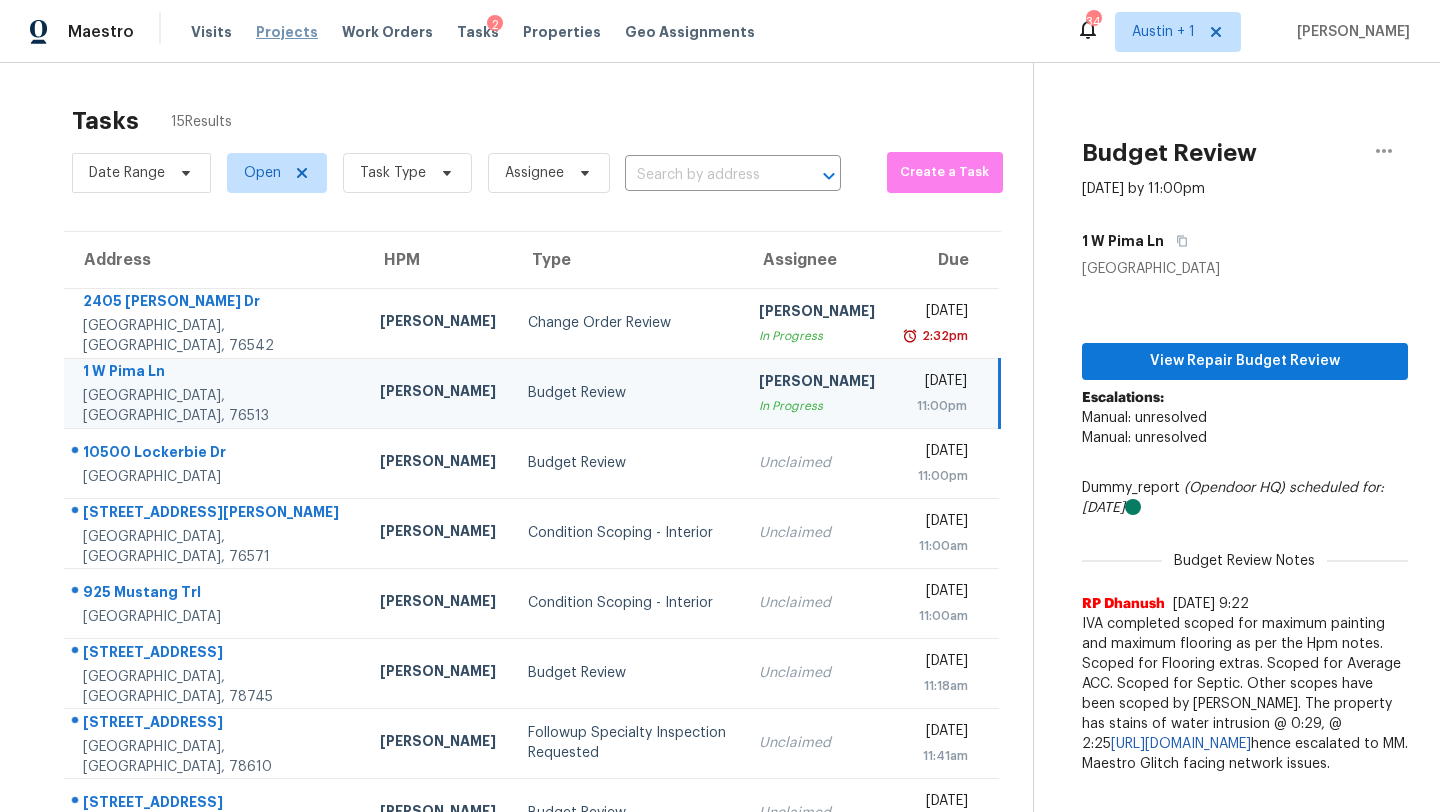 click on "Projects" at bounding box center [287, 32] 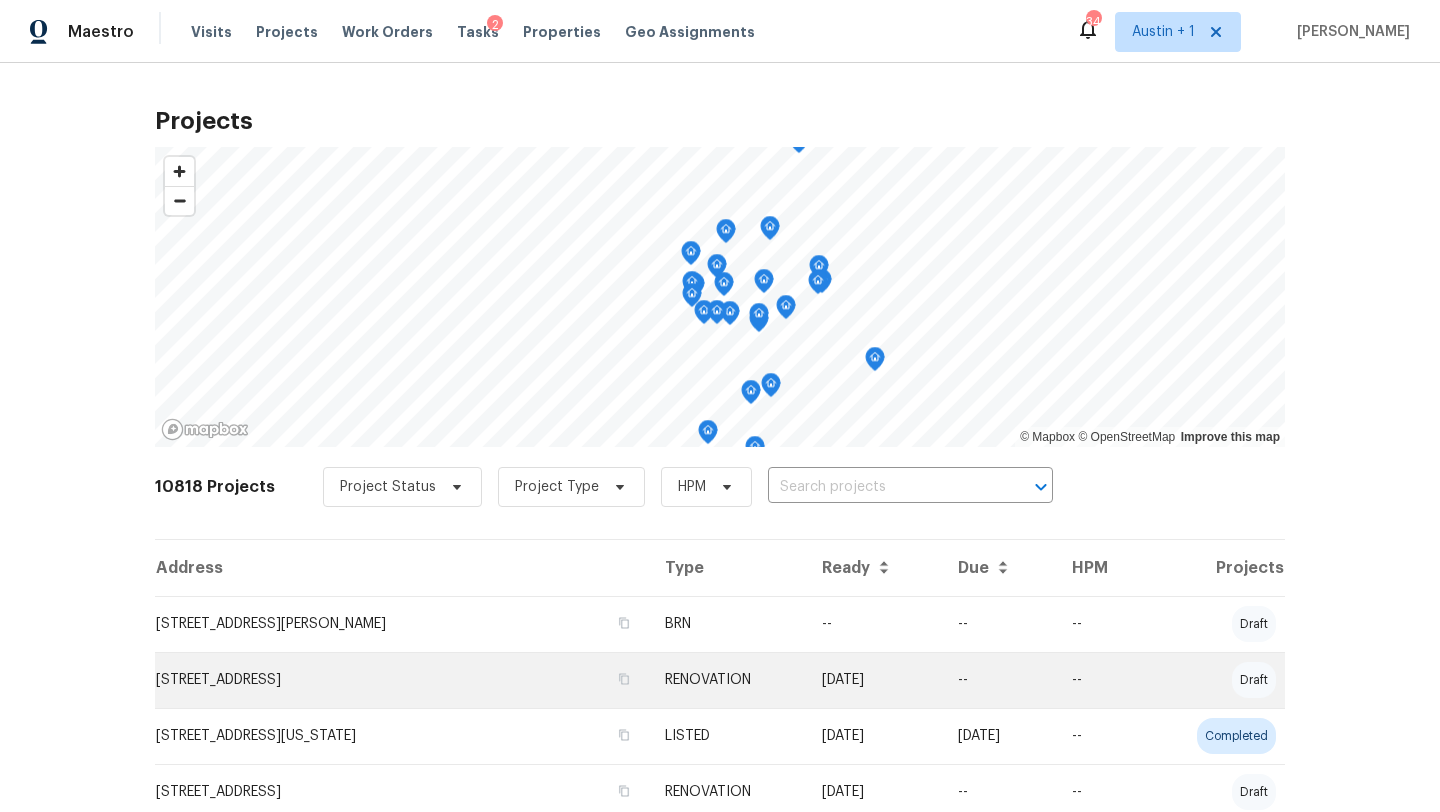 click on "5705 Southern Belle Dr, Killeen, TX 76542" at bounding box center (402, 680) 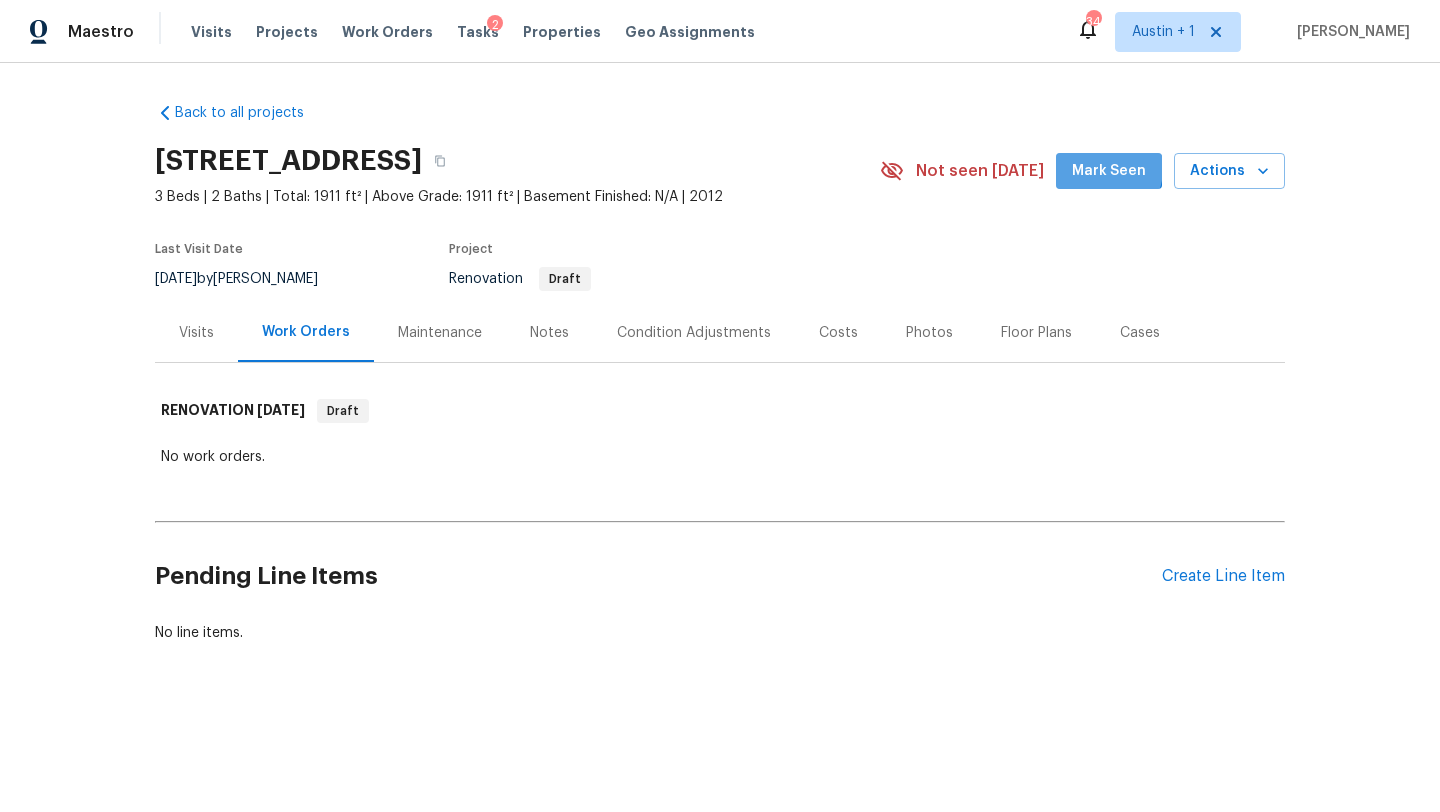 click on "Mark Seen" at bounding box center (1109, 171) 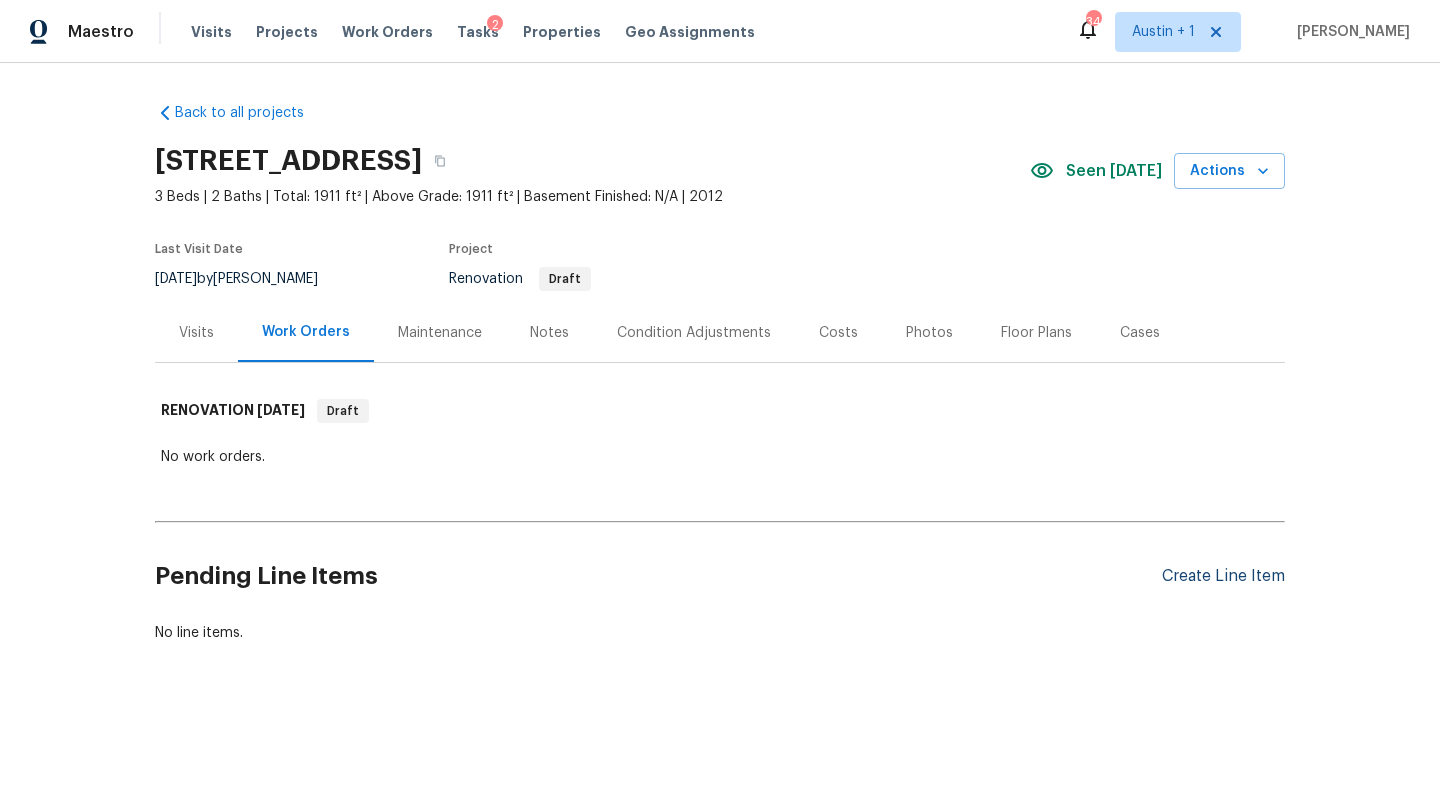 click on "Create Line Item" at bounding box center (1223, 576) 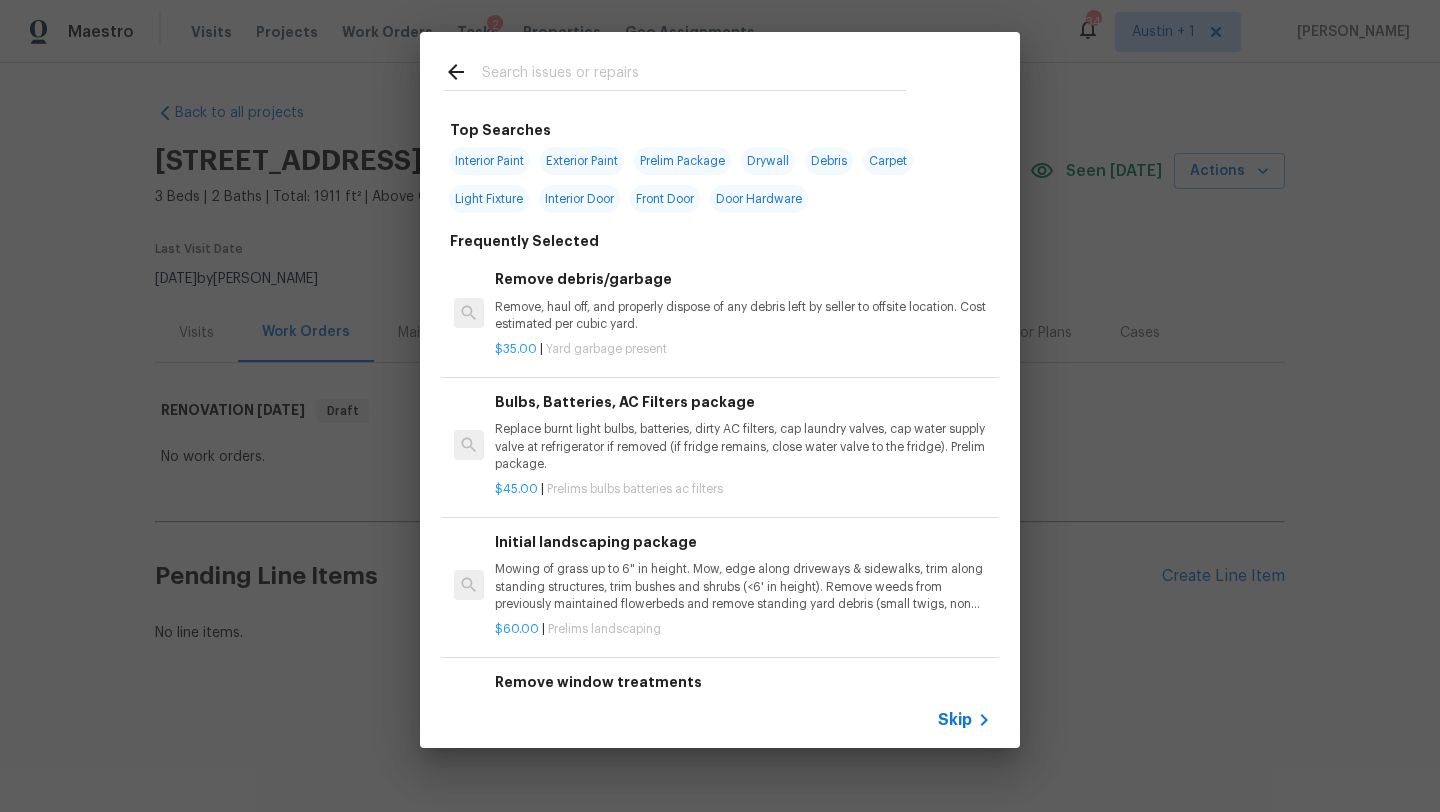 click at bounding box center (694, 75) 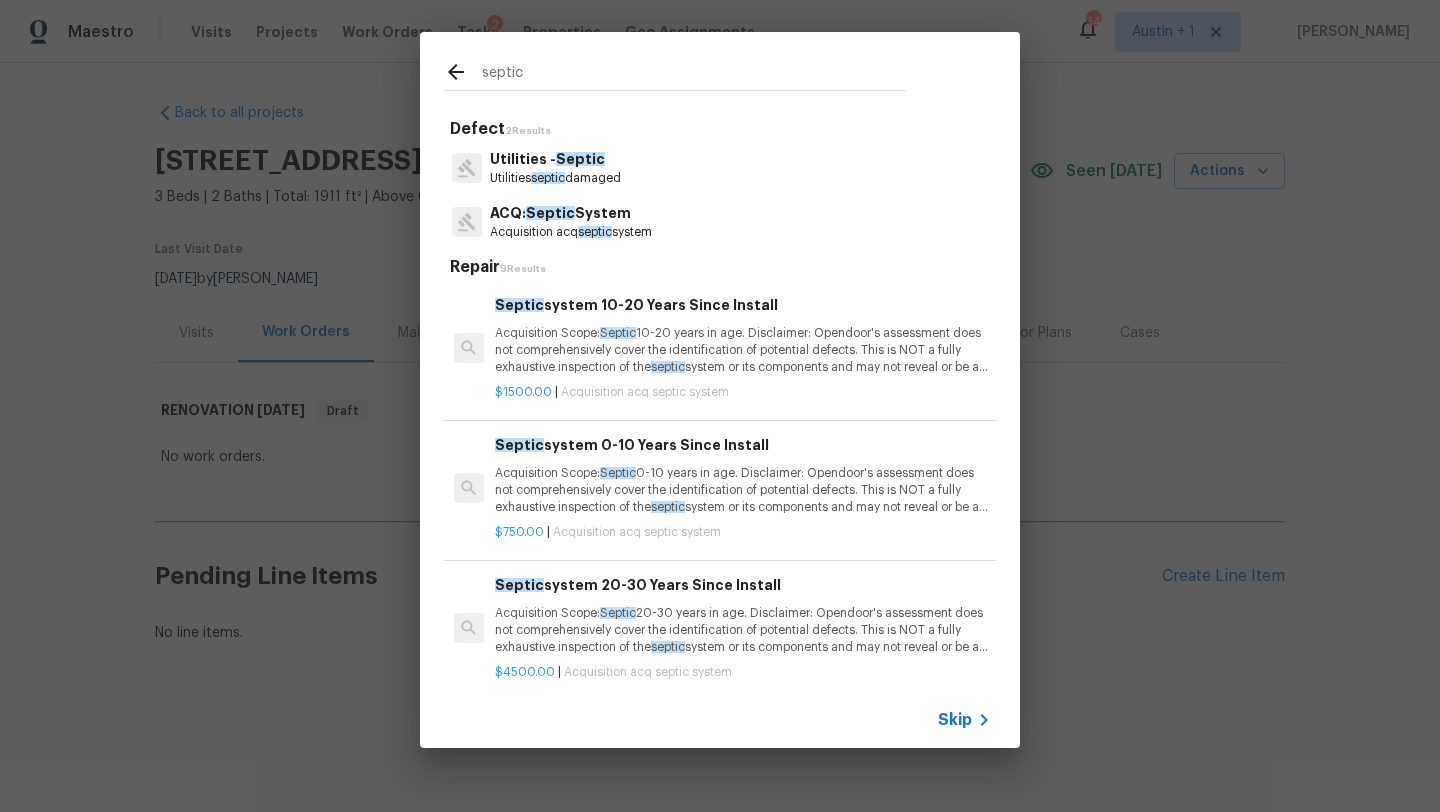 type on "septic" 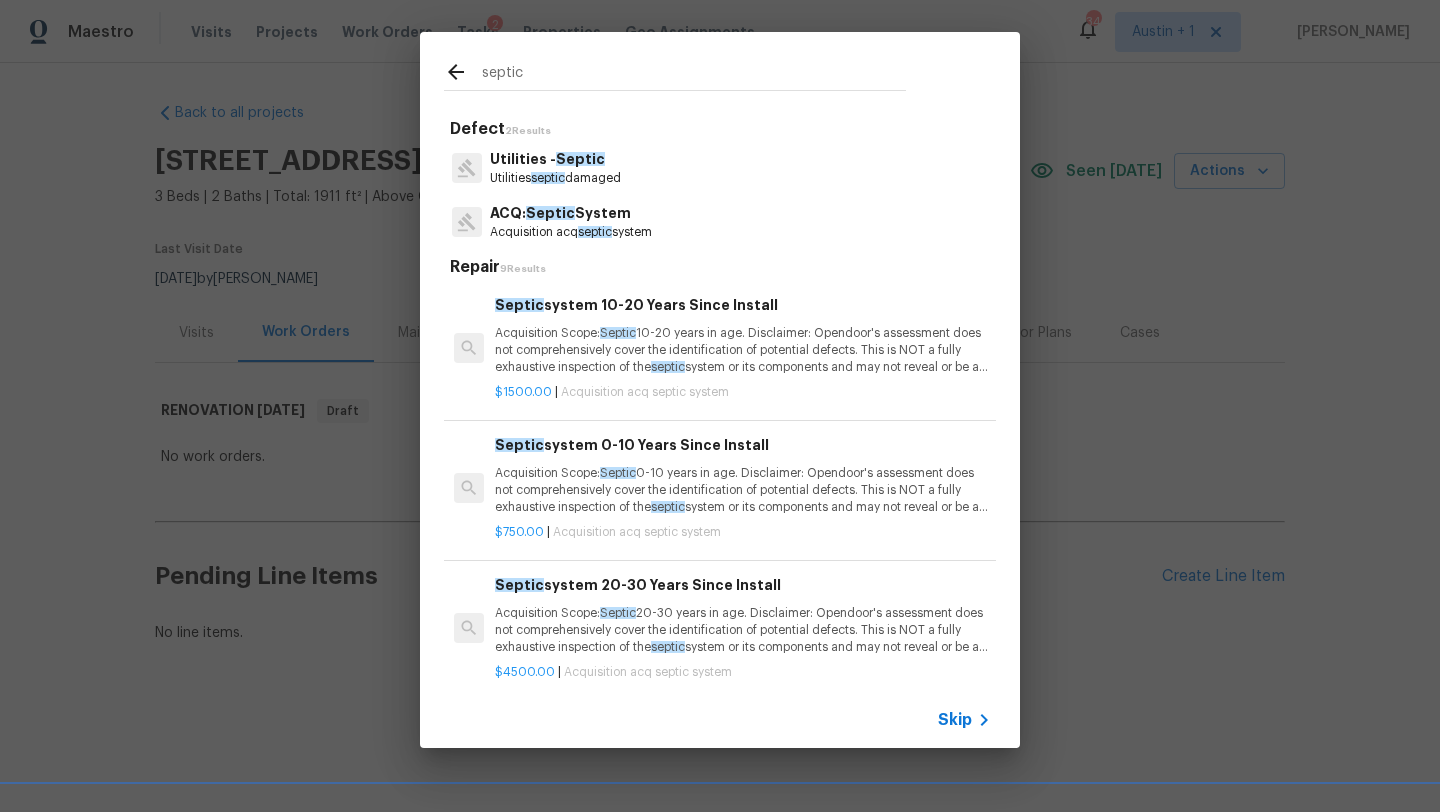 click on "ACQ:  Septic  System" at bounding box center [571, 213] 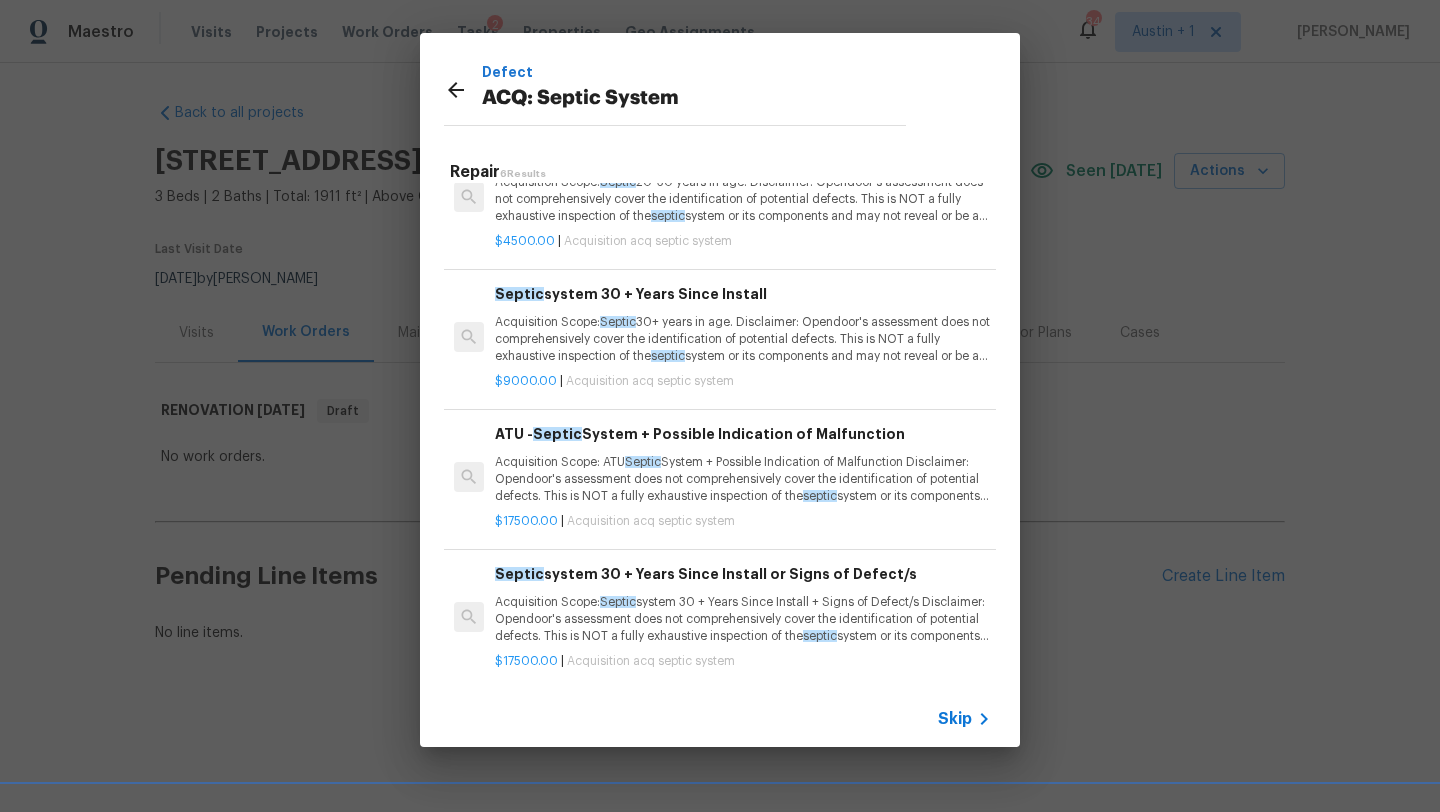 scroll, scrollTop: 343, scrollLeft: 0, axis: vertical 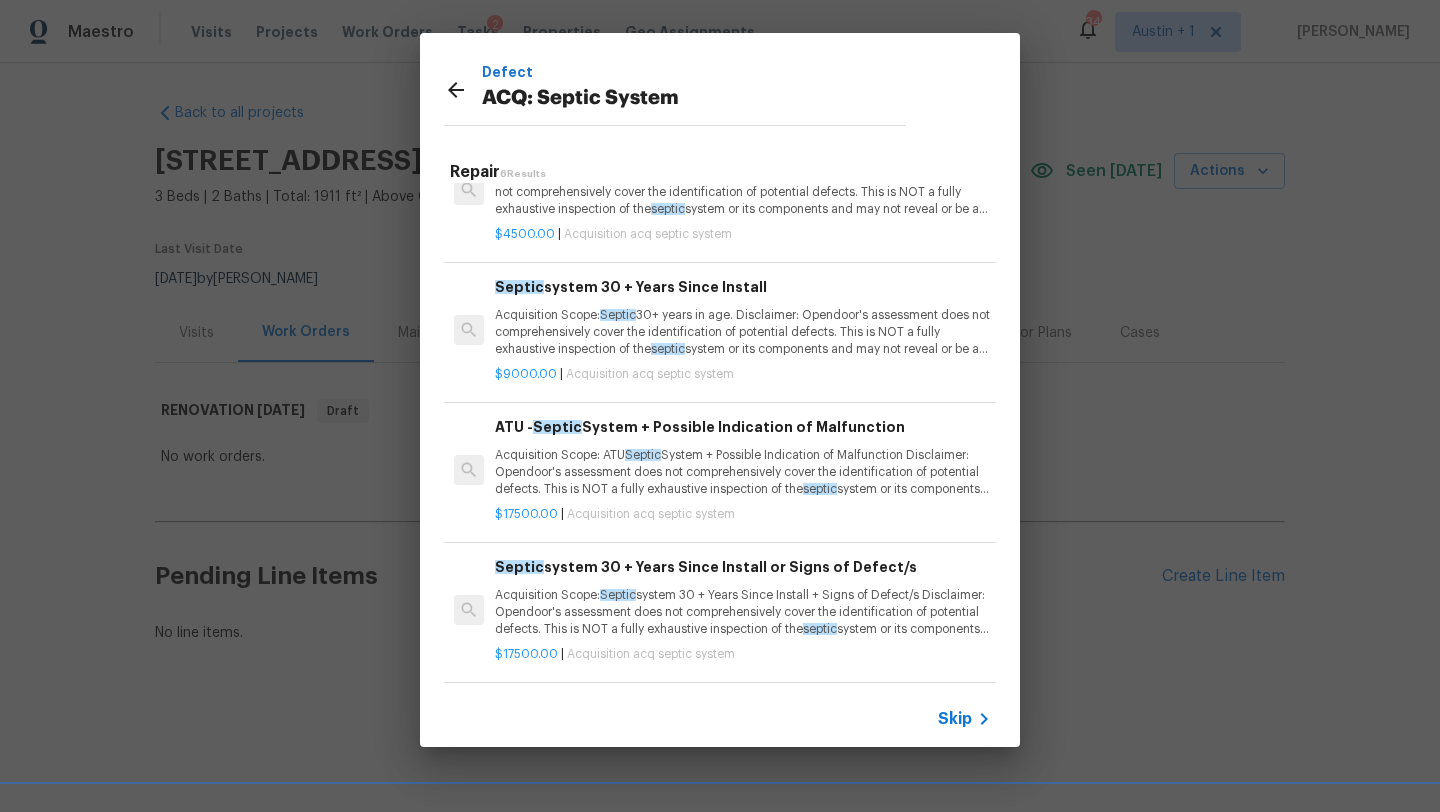 click on "Acquisition Scope:  Septic  system 30 + Years Since Install + Signs of Defect/s  Disclaimer: Opendoor's assessment does not comprehensively cover the identification of potential defects. This is NOT a fully exhaustive inspection of the  septic  system or its components and may not reveal or be an accurate representation of all deficiencies or defects nor is intended to make any representation regarding the presence or absence of latent or concealed defects that are not reasonably ascertainable in a competently performed home  septic  system inspection. No warranty or guaranty is expressed or implied." at bounding box center [743, 612] 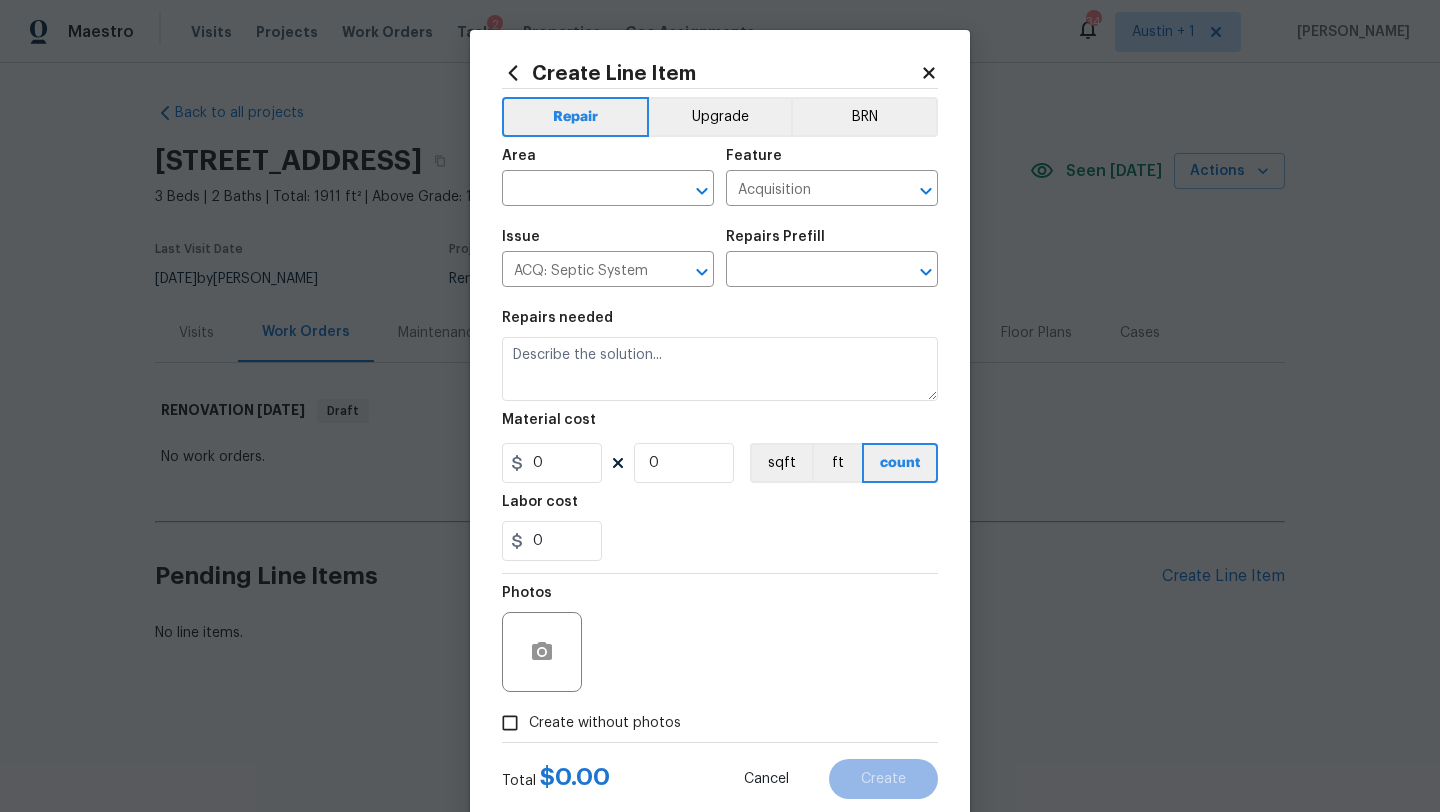 type on "Acquisition Scope: Septic system 30 + Years Since Install + Signs of Defect/s  Disclaimer: Opendoor's assessment does not comprehensively cover the identification of potential defects. This is NOT a fully exhaustive inspection of the septic system or its components and may not reveal or be an accurate representation of all deficiencies or defects nor is intended to make any representation regarding the presence or absence of latent or concealed defects that are not reasonably ascertainable in a competently performed home septic system inspection. No warranty or guaranty is expressed or implied." 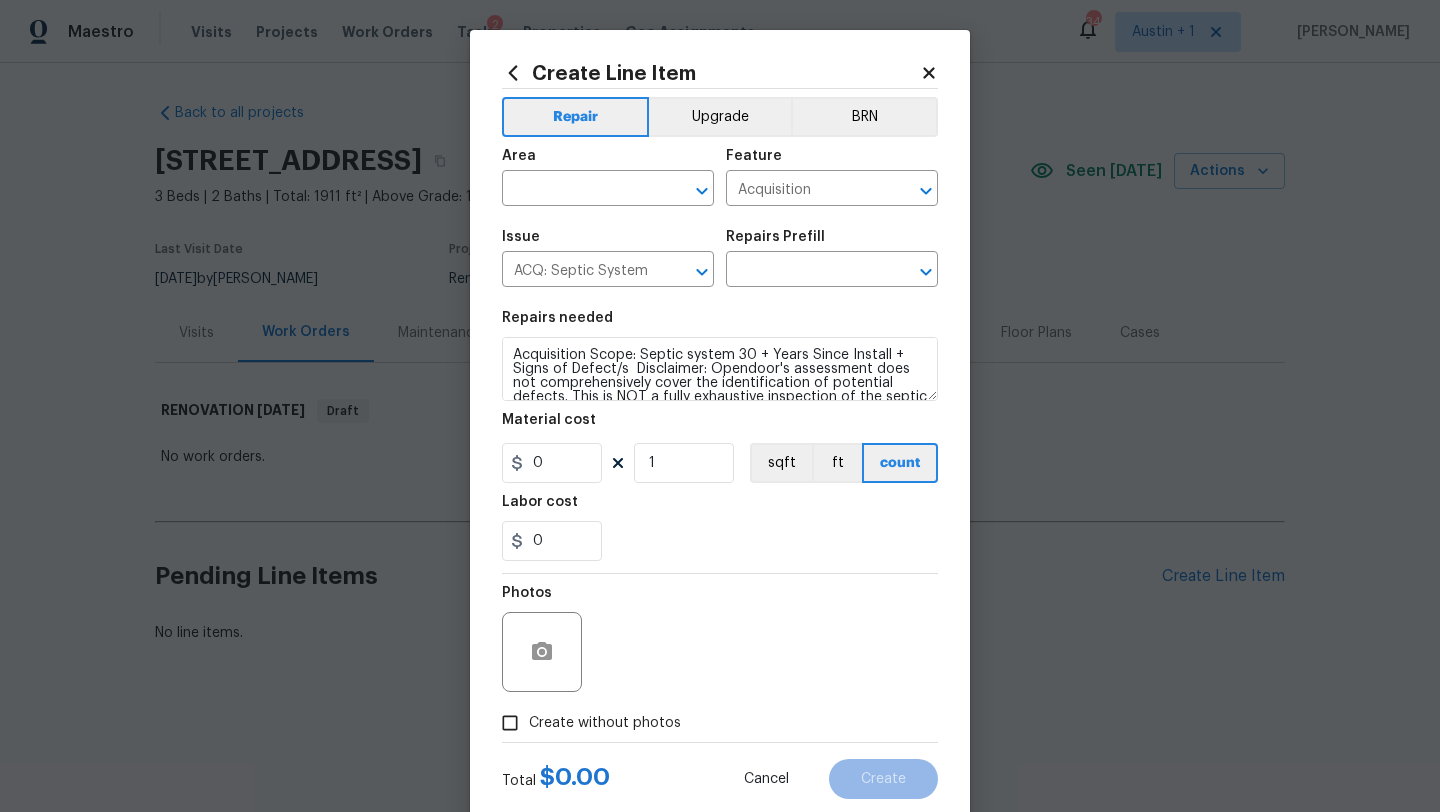 type on "Septic system 30 + Years Since Install or Signs of Defect/s $17,500.00" 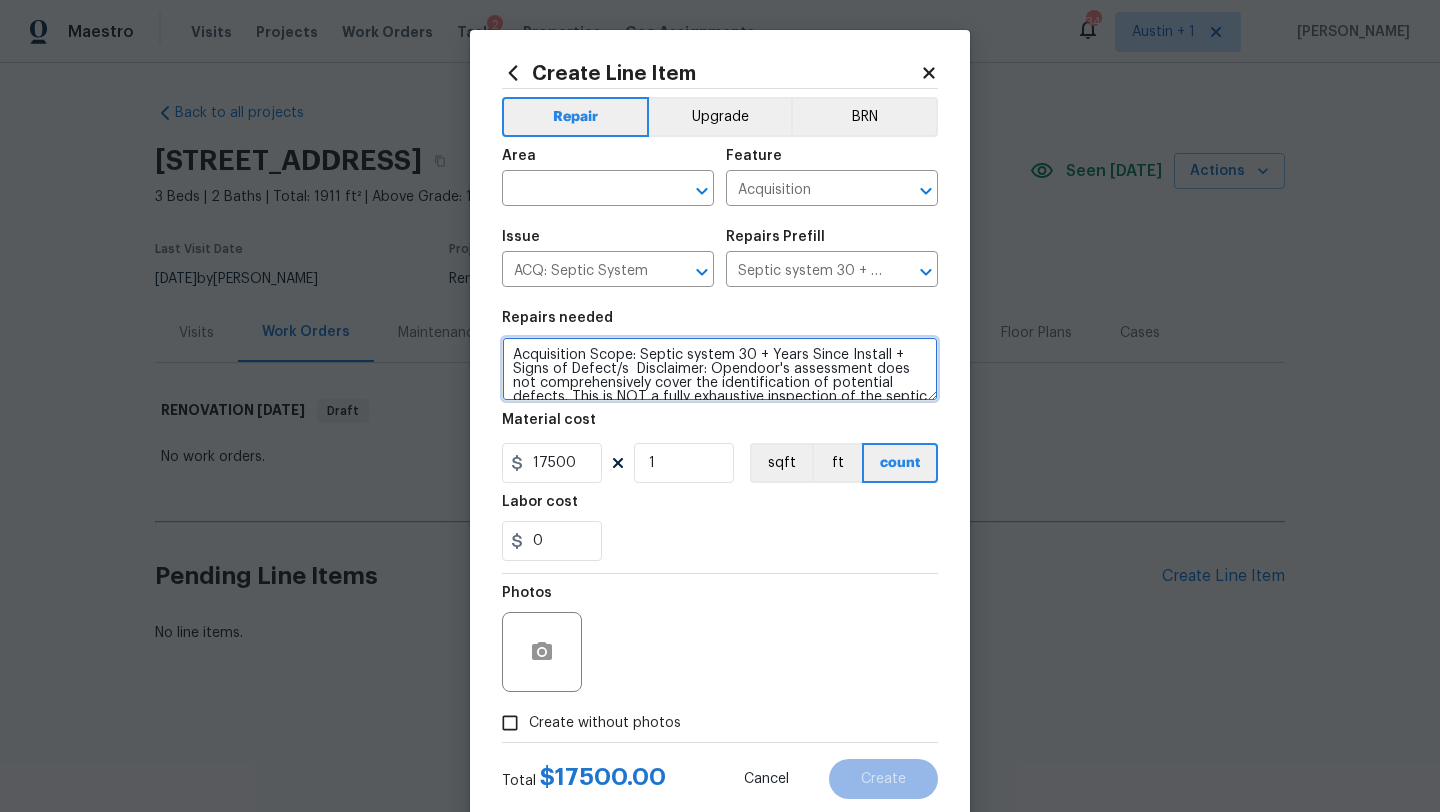 scroll, scrollTop: 98, scrollLeft: 0, axis: vertical 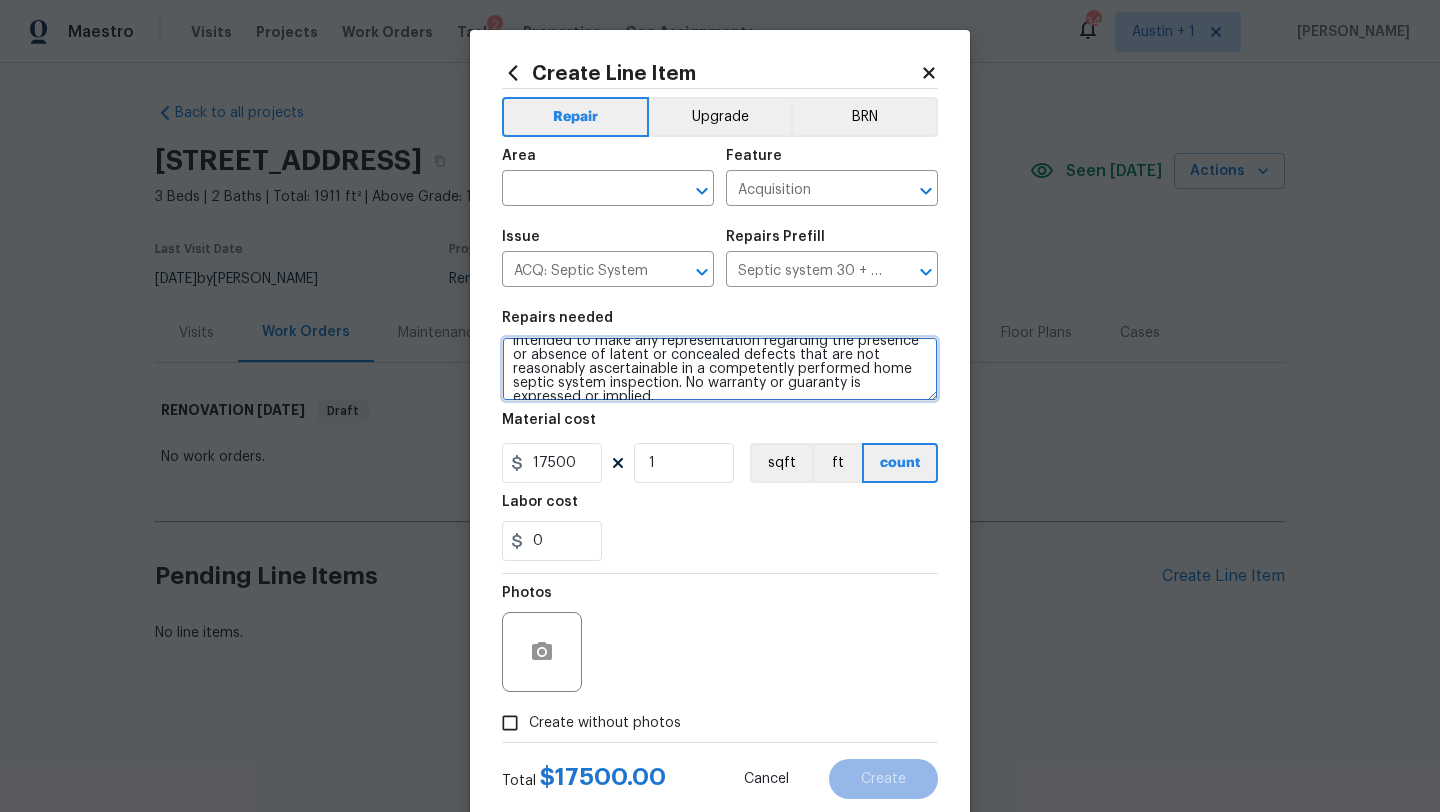 drag, startPoint x: 516, startPoint y: 356, endPoint x: 785, endPoint y: 600, distance: 363.17627 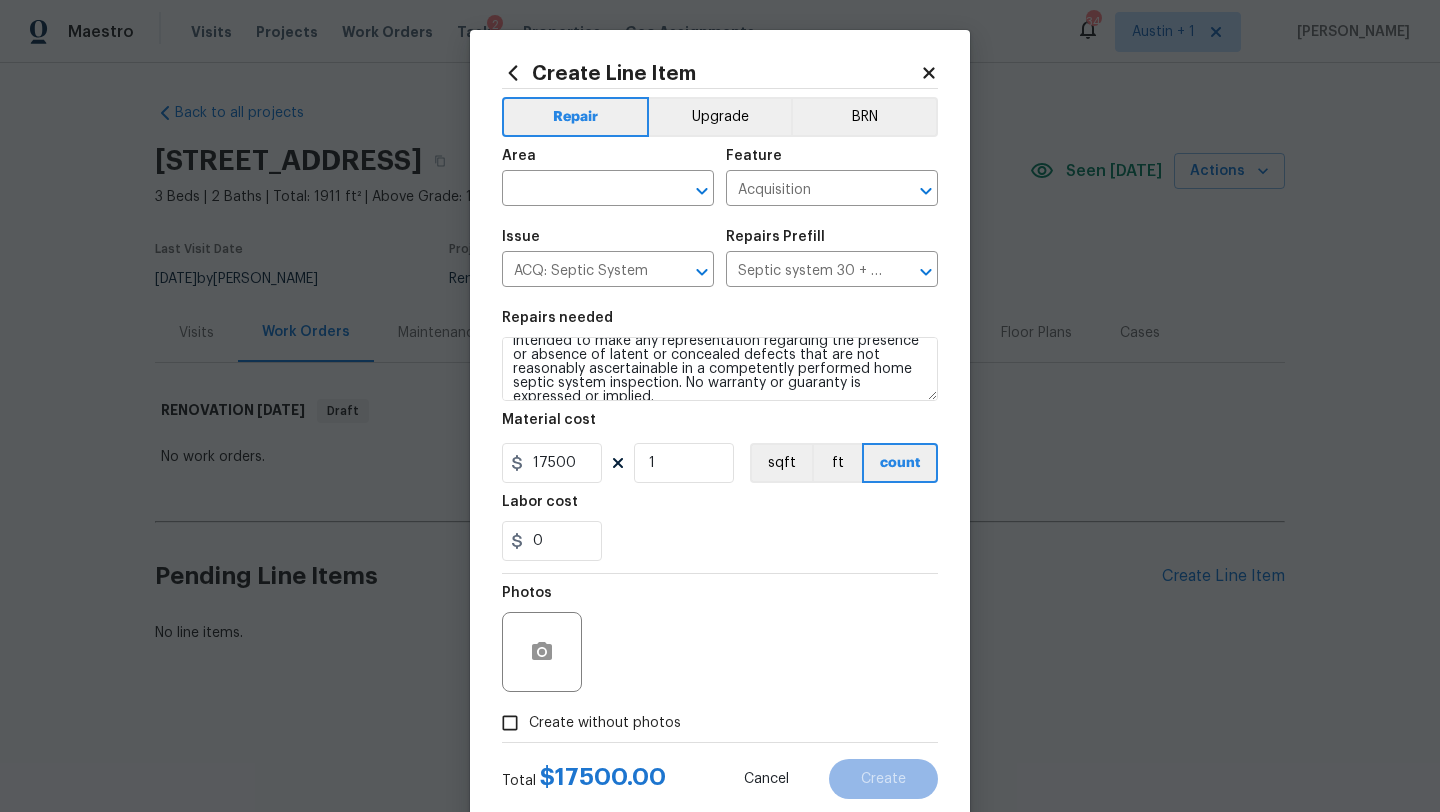 click 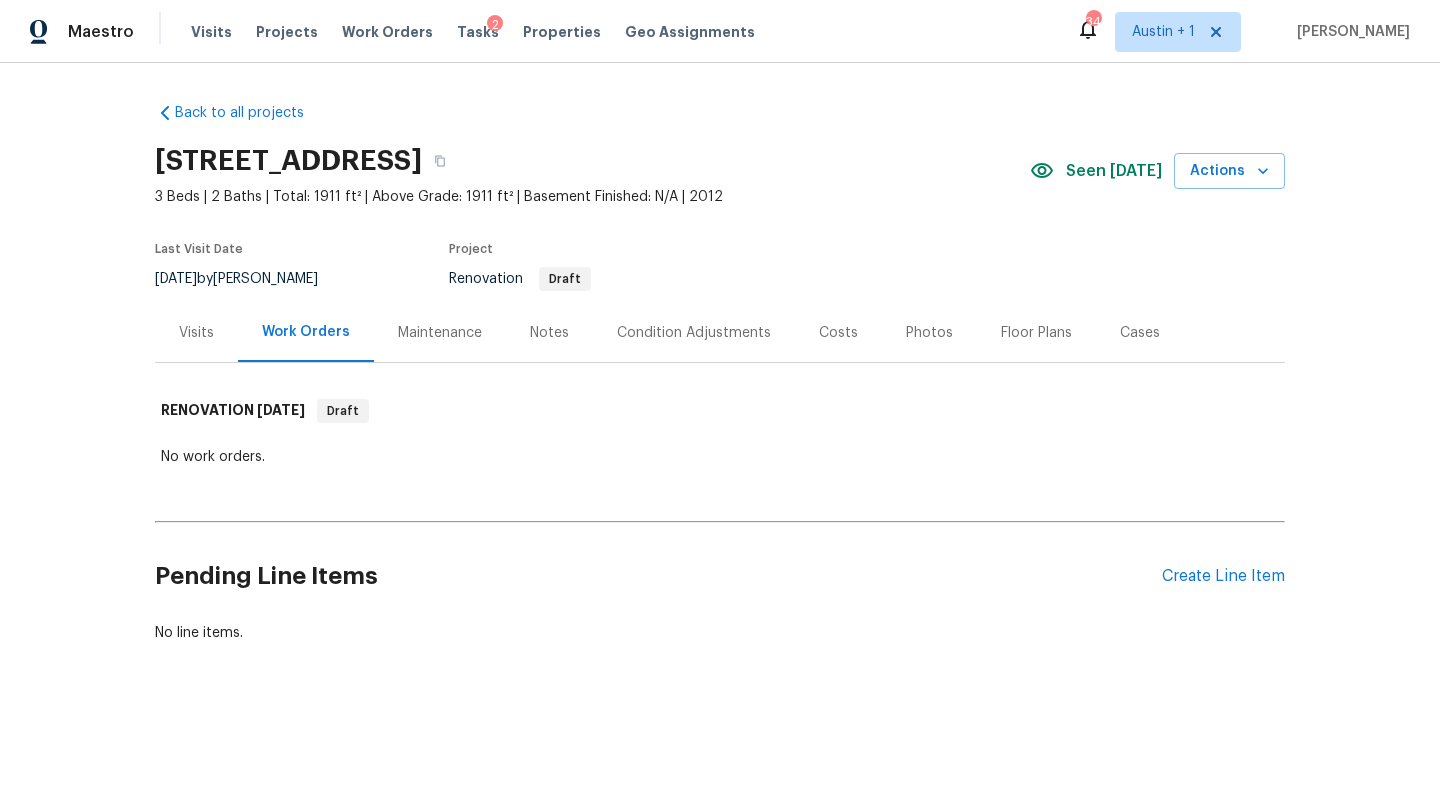click on "Visits Projects Work Orders Tasks 2 Properties Geo Assignments" at bounding box center (485, 32) 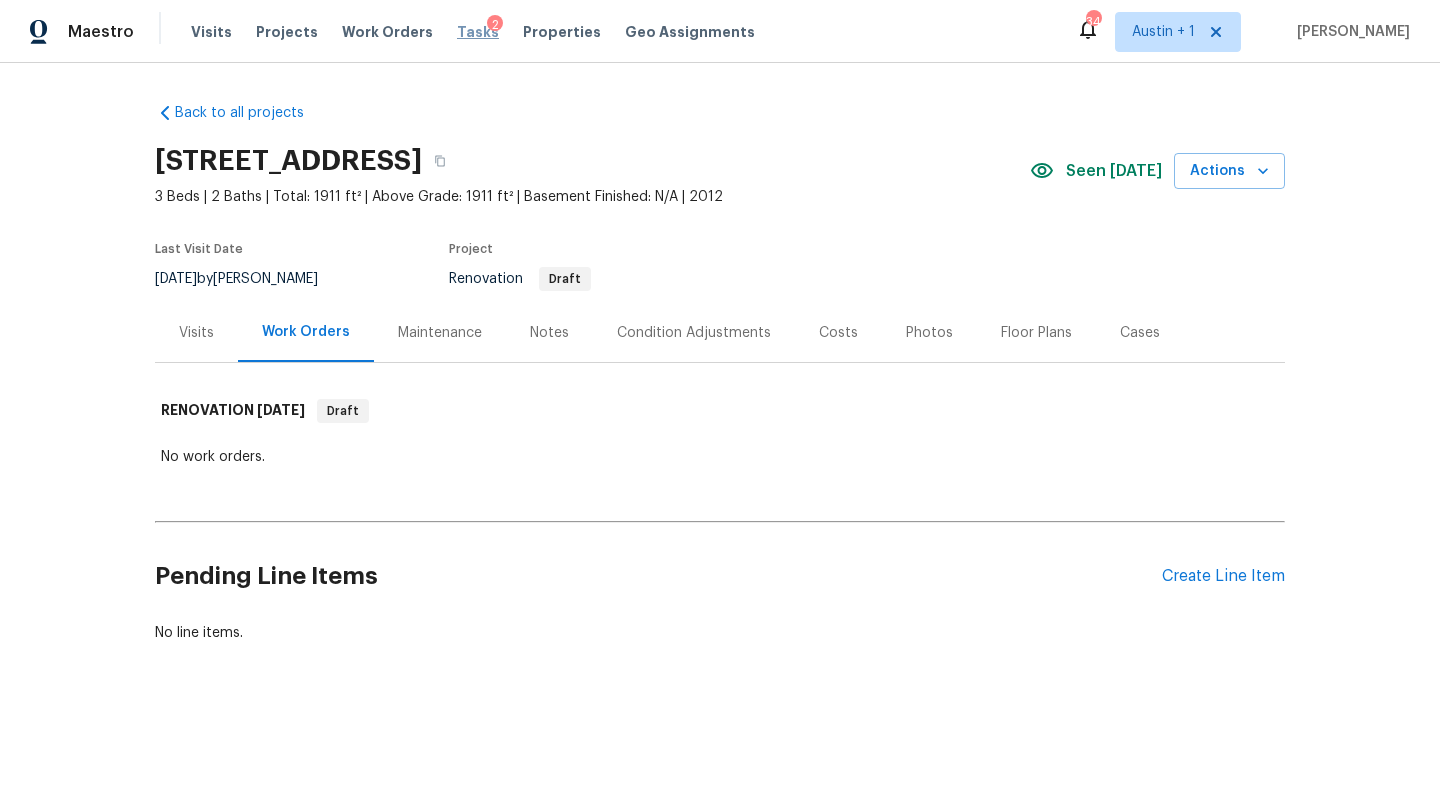 click on "Tasks" at bounding box center [478, 32] 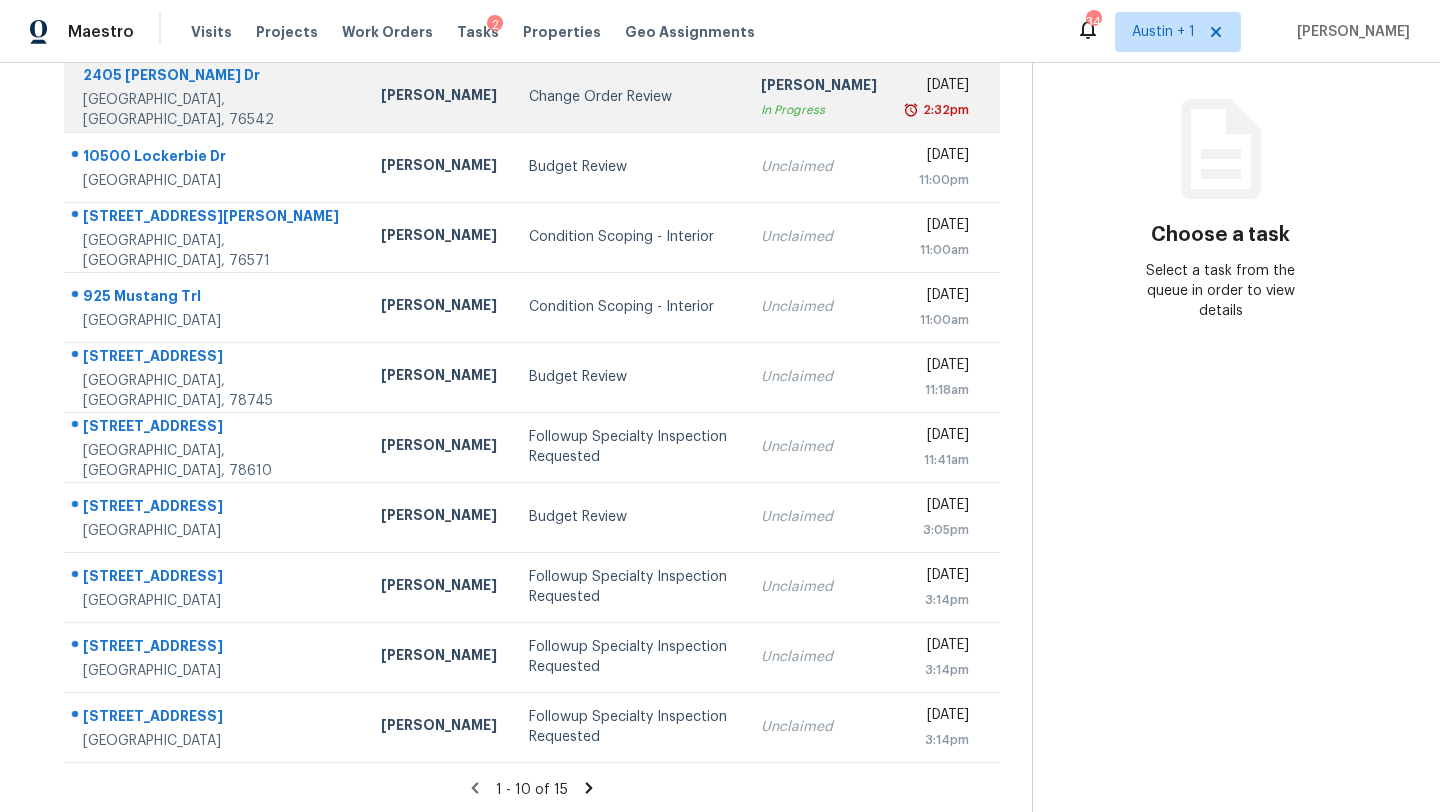 scroll, scrollTop: 228, scrollLeft: 0, axis: vertical 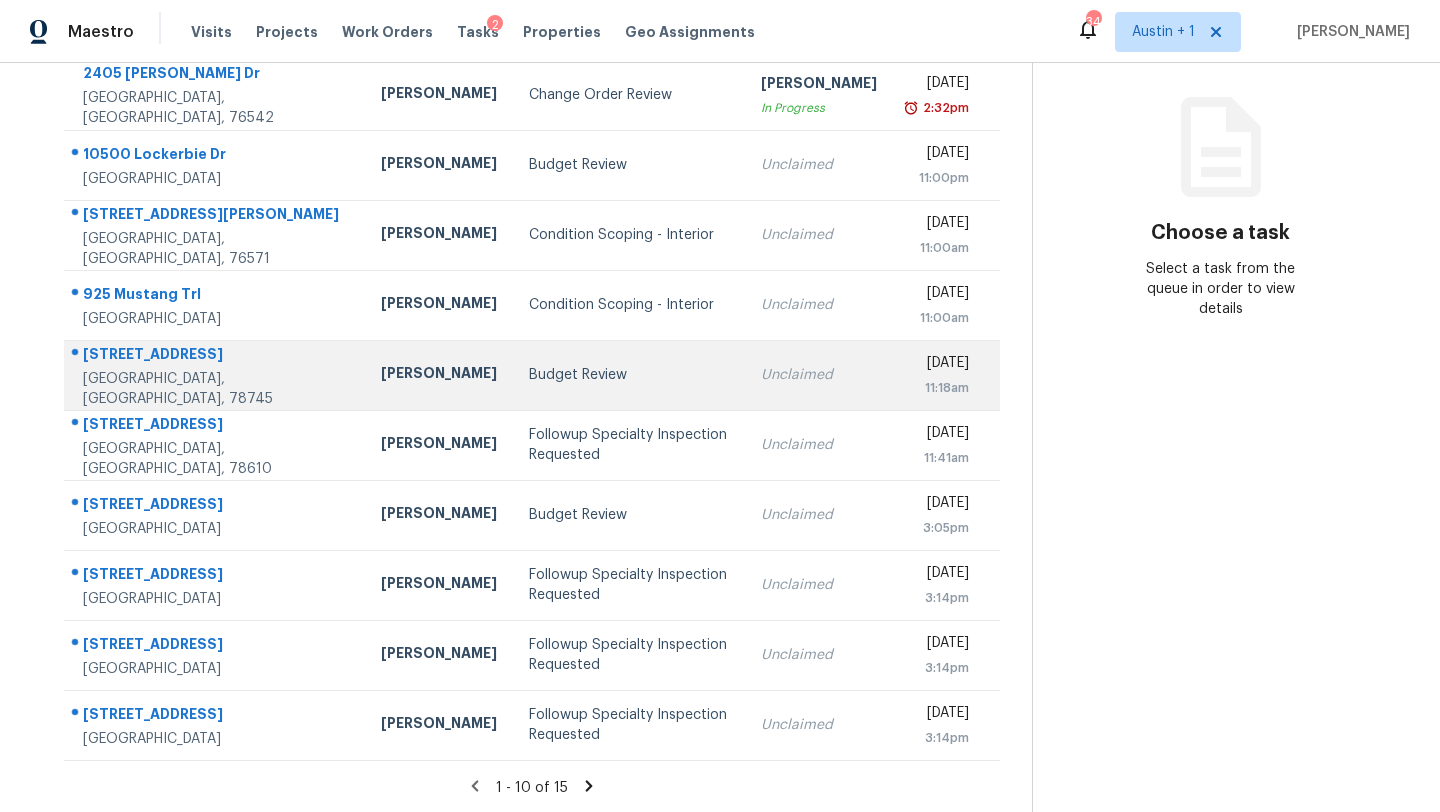 click on "Budget Review" at bounding box center [629, 375] 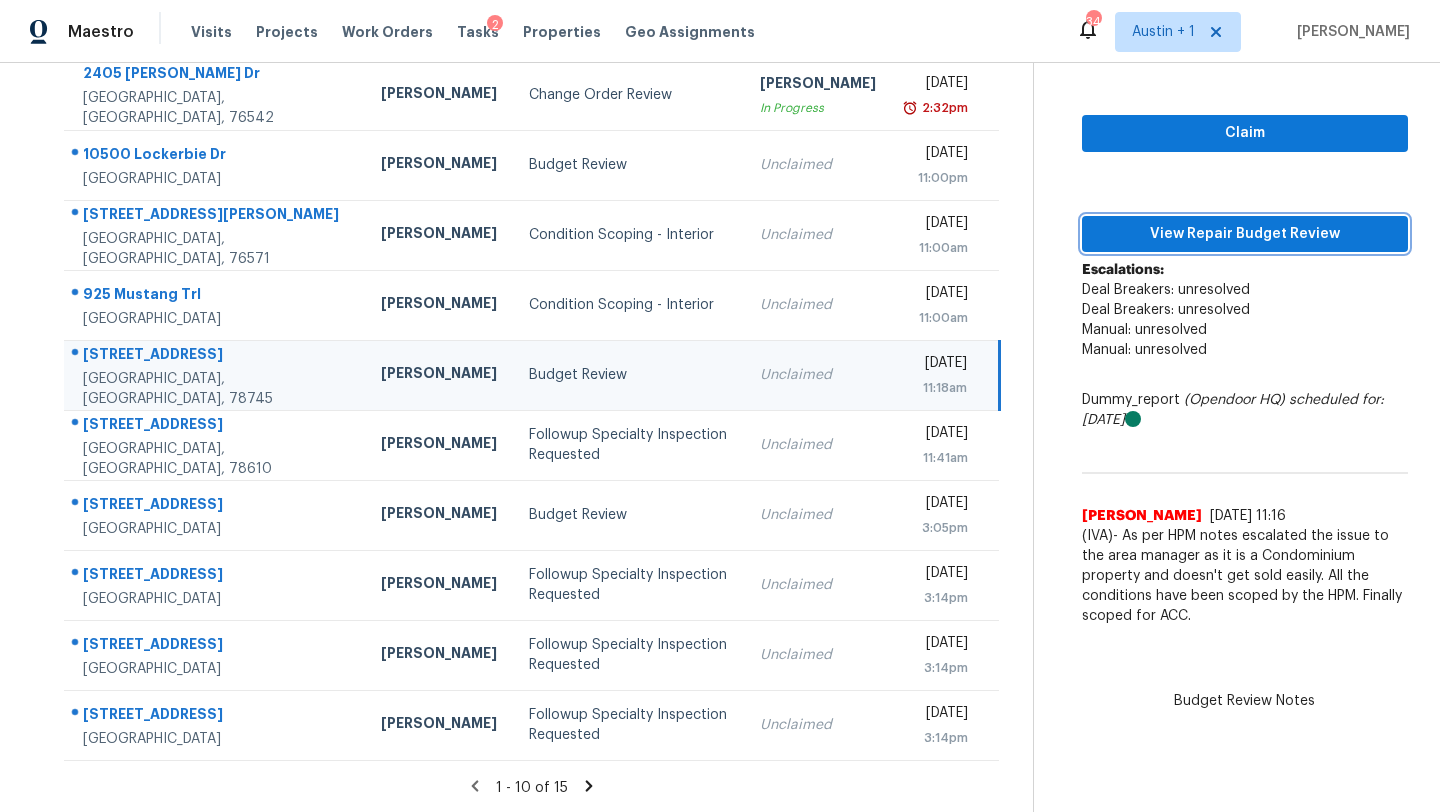 click on "View Repair Budget Review" at bounding box center (1245, 234) 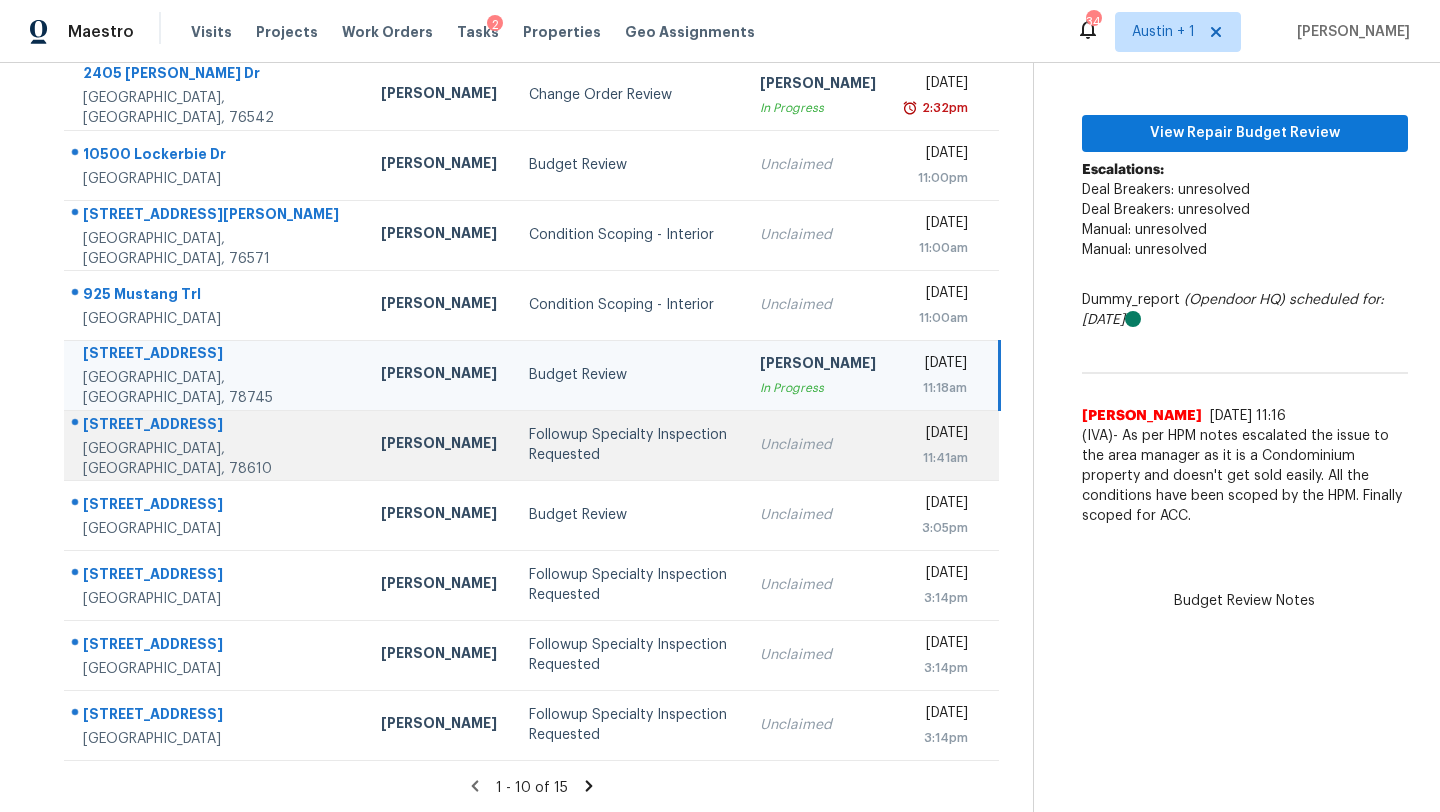 click on "Followup Specialty Inspection Requested" at bounding box center (628, 445) 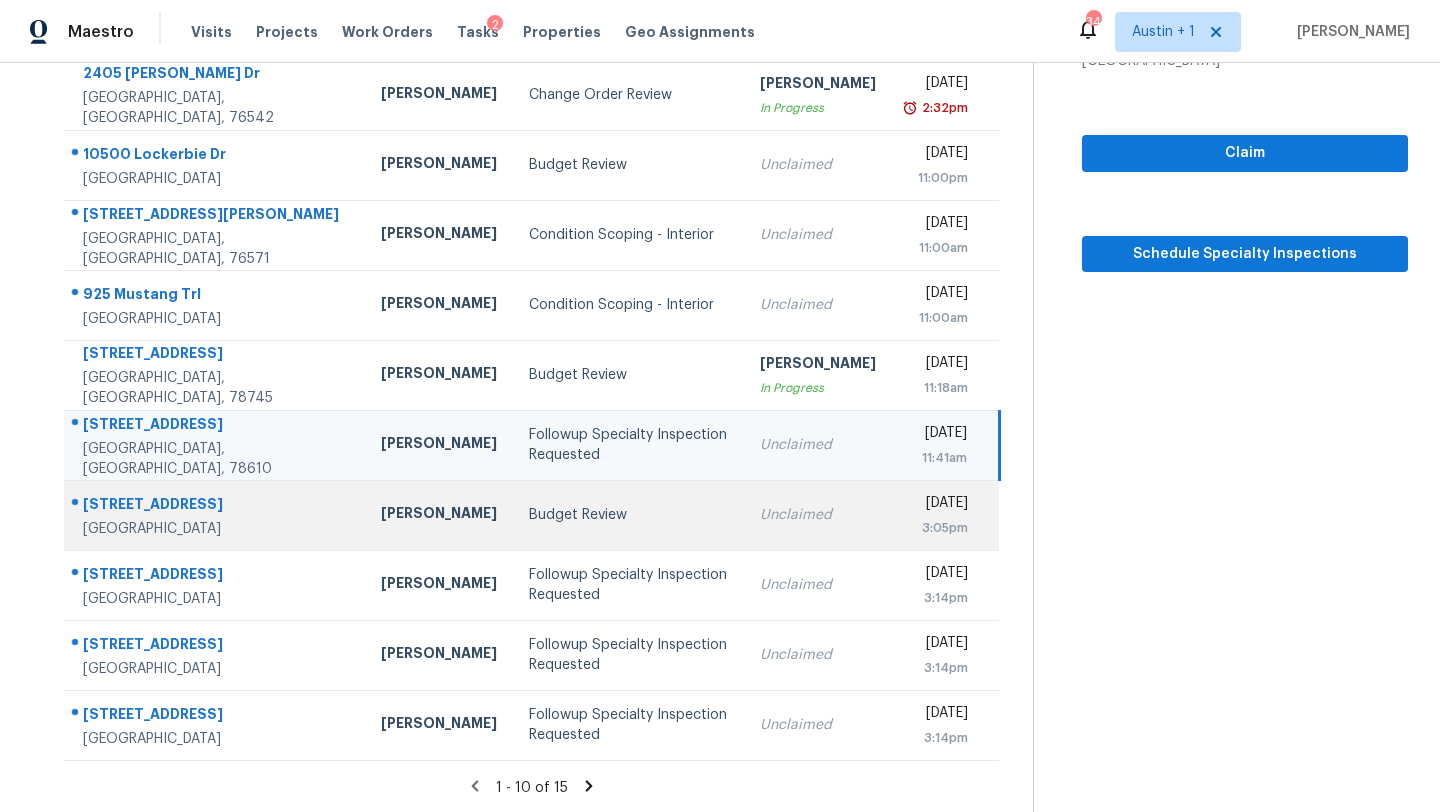 click on "Budget Review" at bounding box center [628, 515] 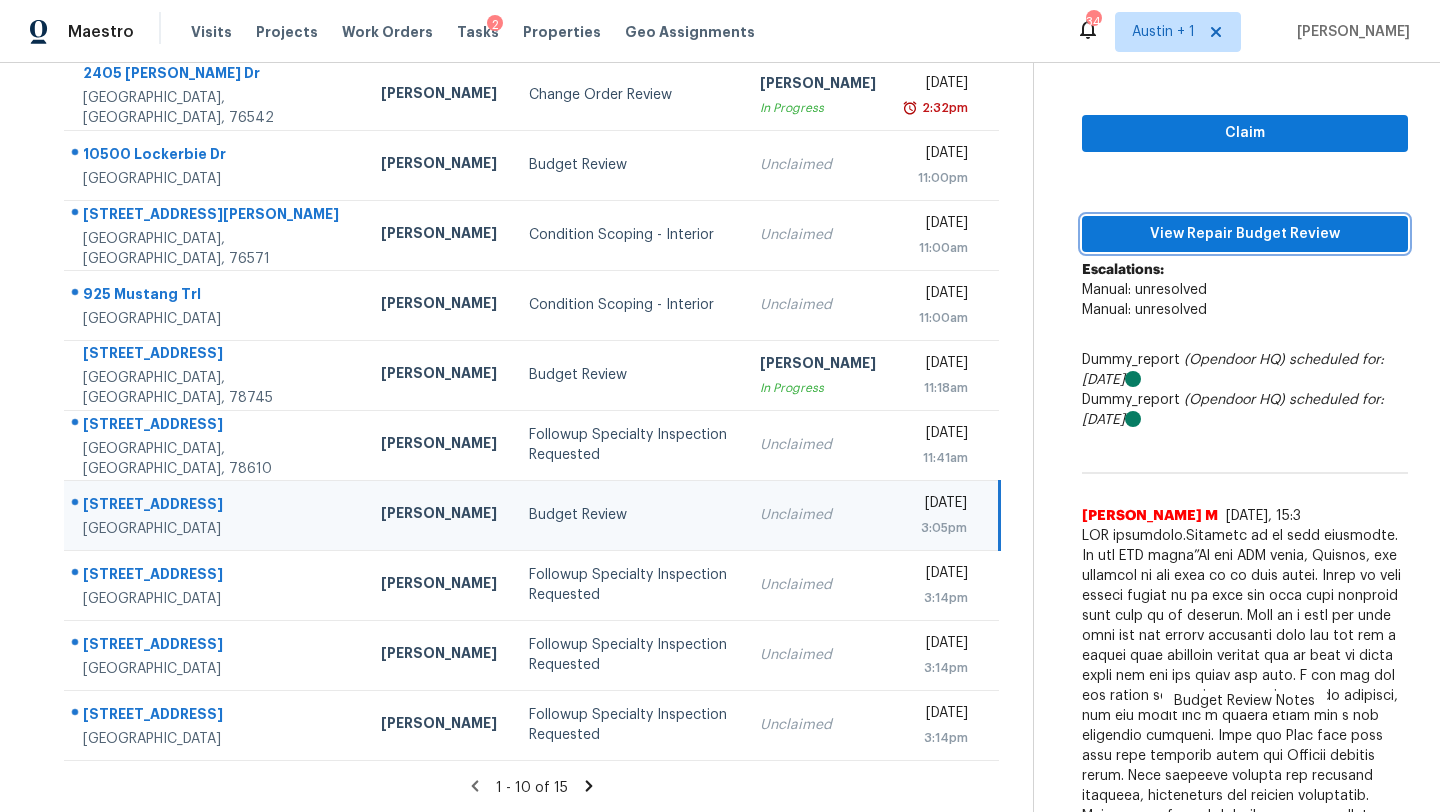click on "View Repair Budget Review" at bounding box center [1245, 234] 